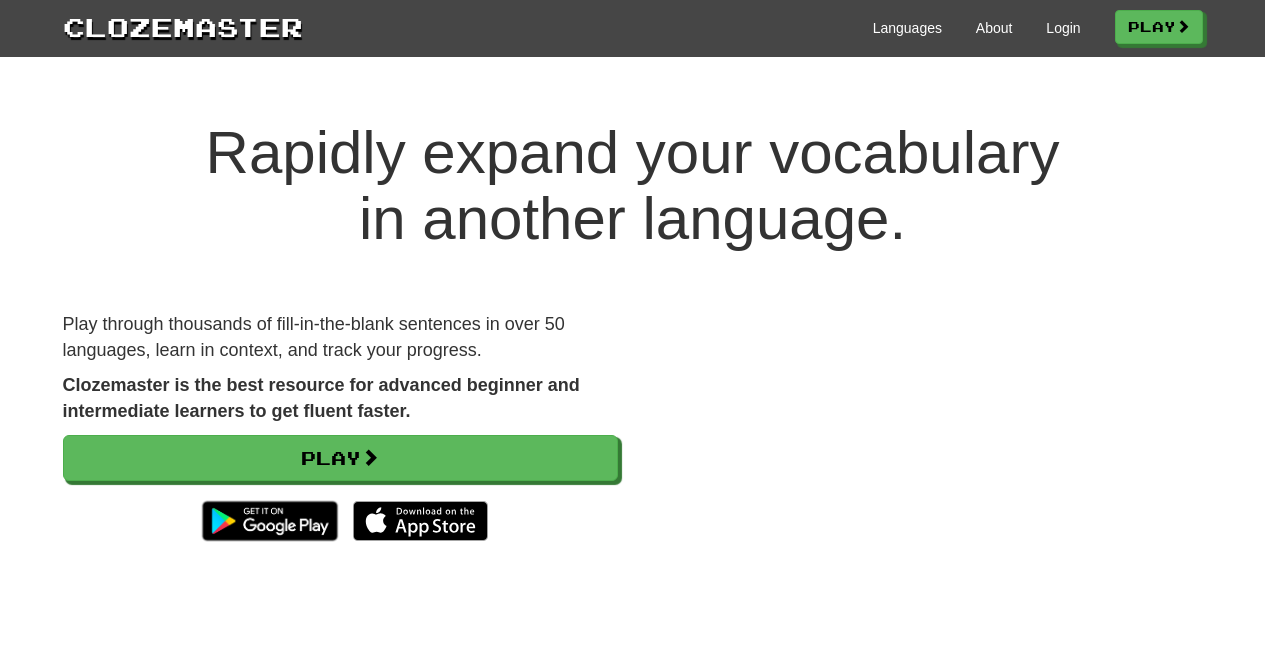 scroll, scrollTop: 0, scrollLeft: 0, axis: both 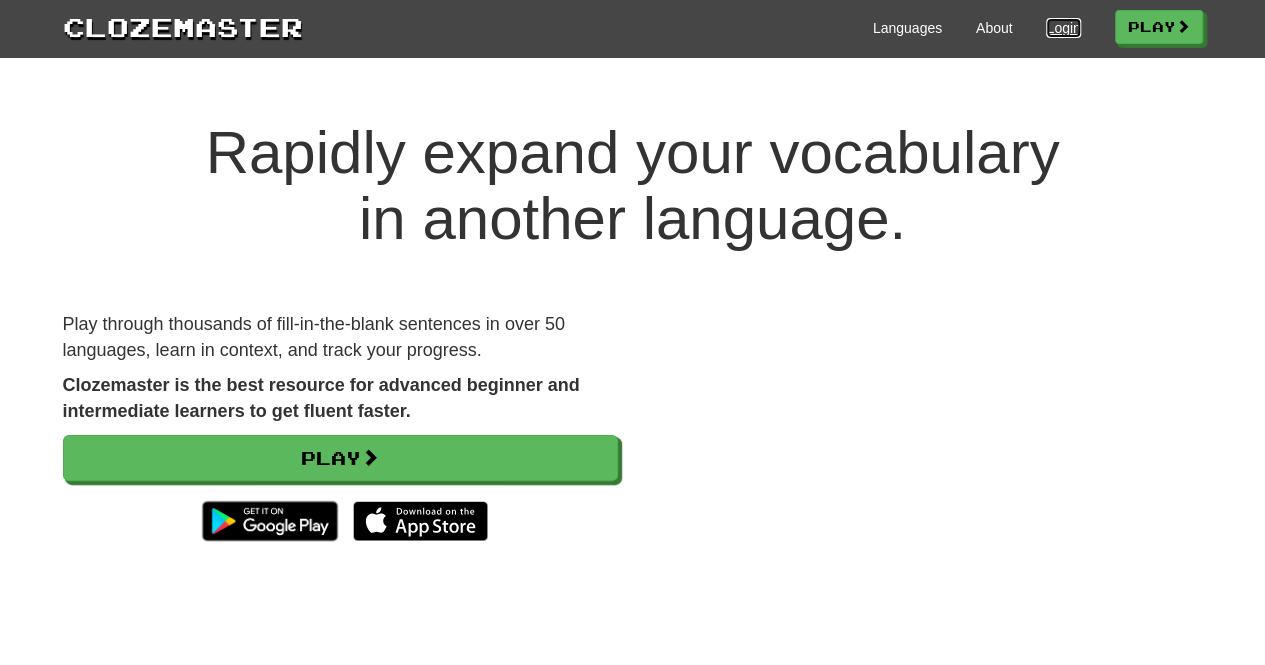 click on "Login" at bounding box center [1063, 28] 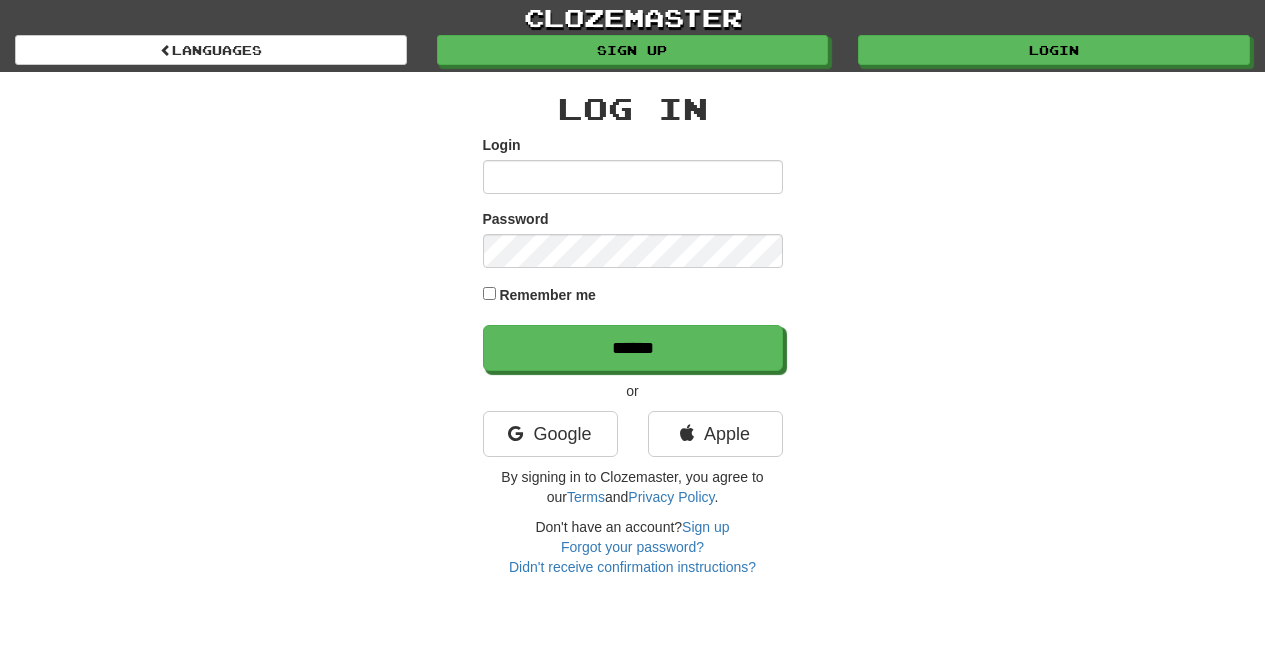 scroll, scrollTop: 0, scrollLeft: 0, axis: both 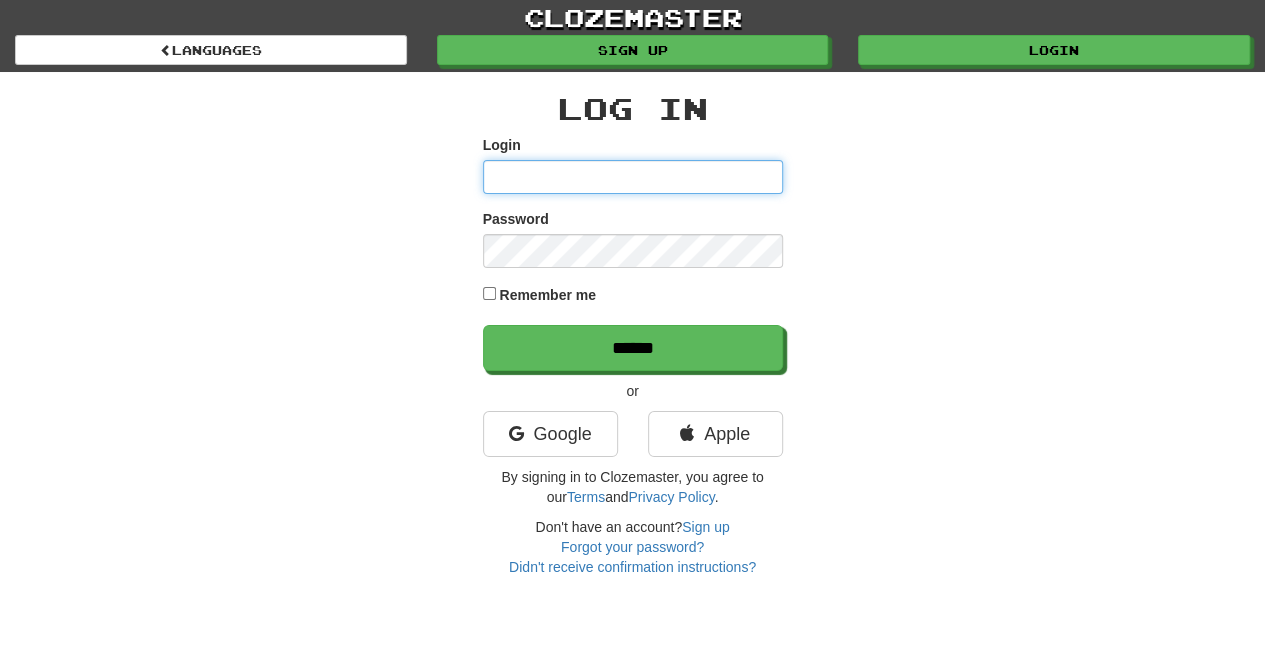 type on "**********" 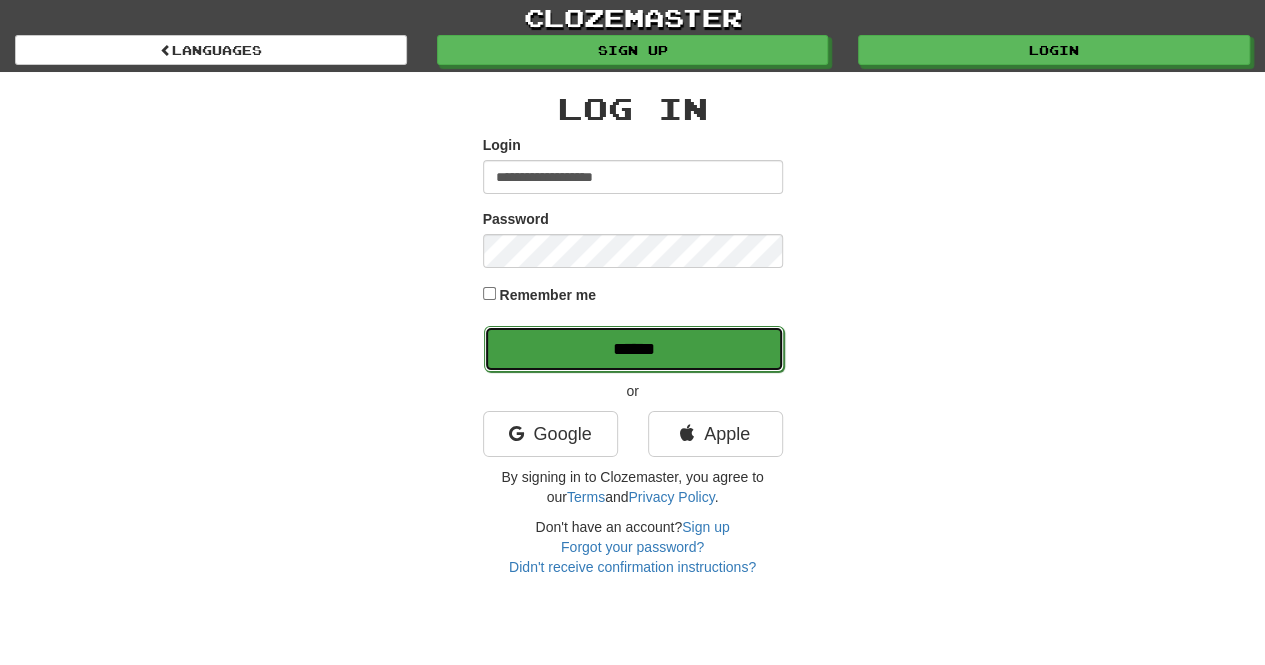 click on "******" at bounding box center [634, 349] 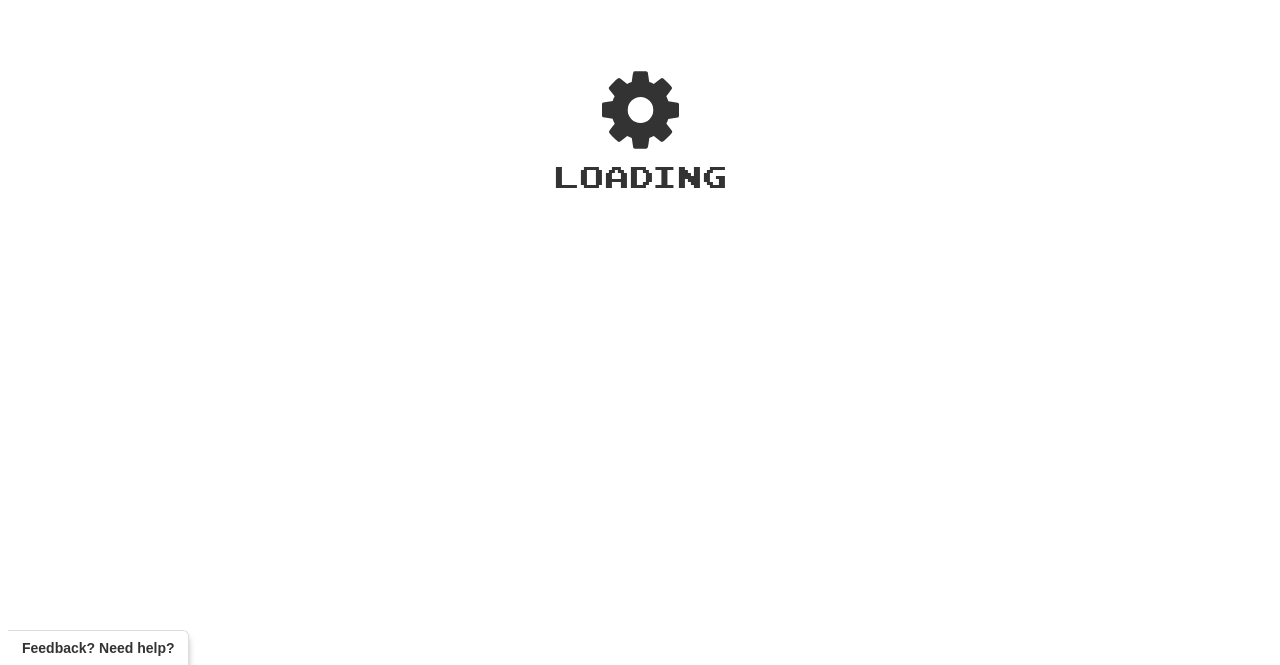 scroll, scrollTop: 0, scrollLeft: 0, axis: both 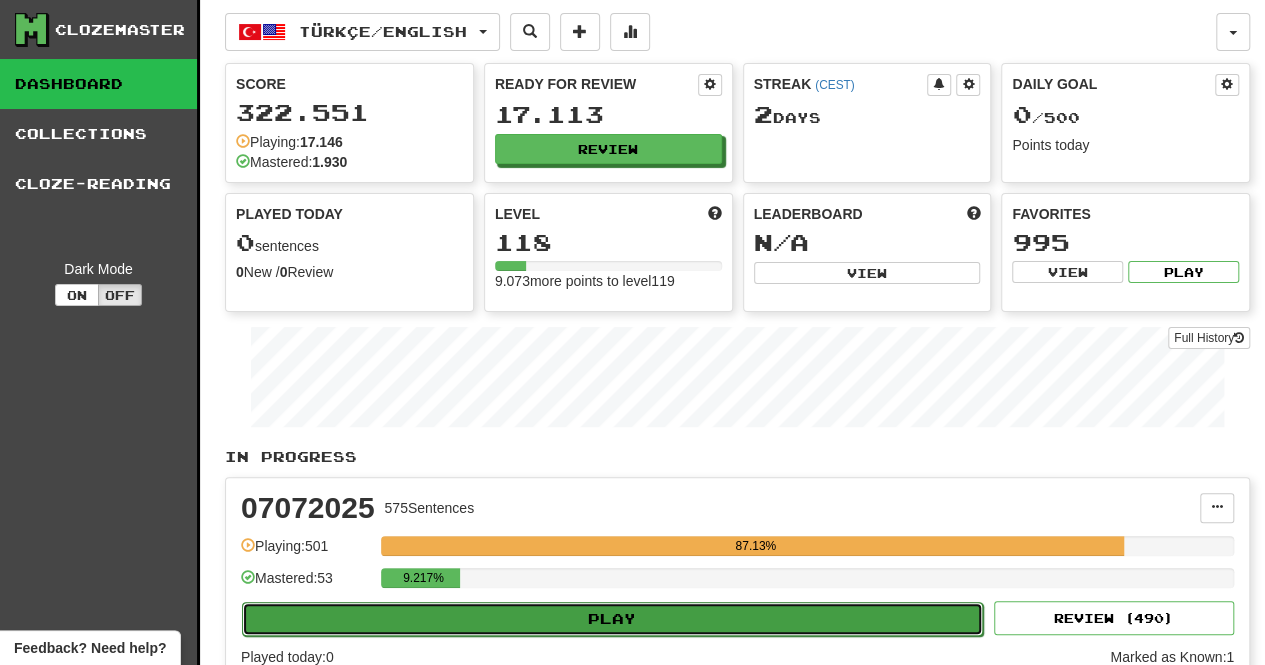 click on "Play" at bounding box center [612, 619] 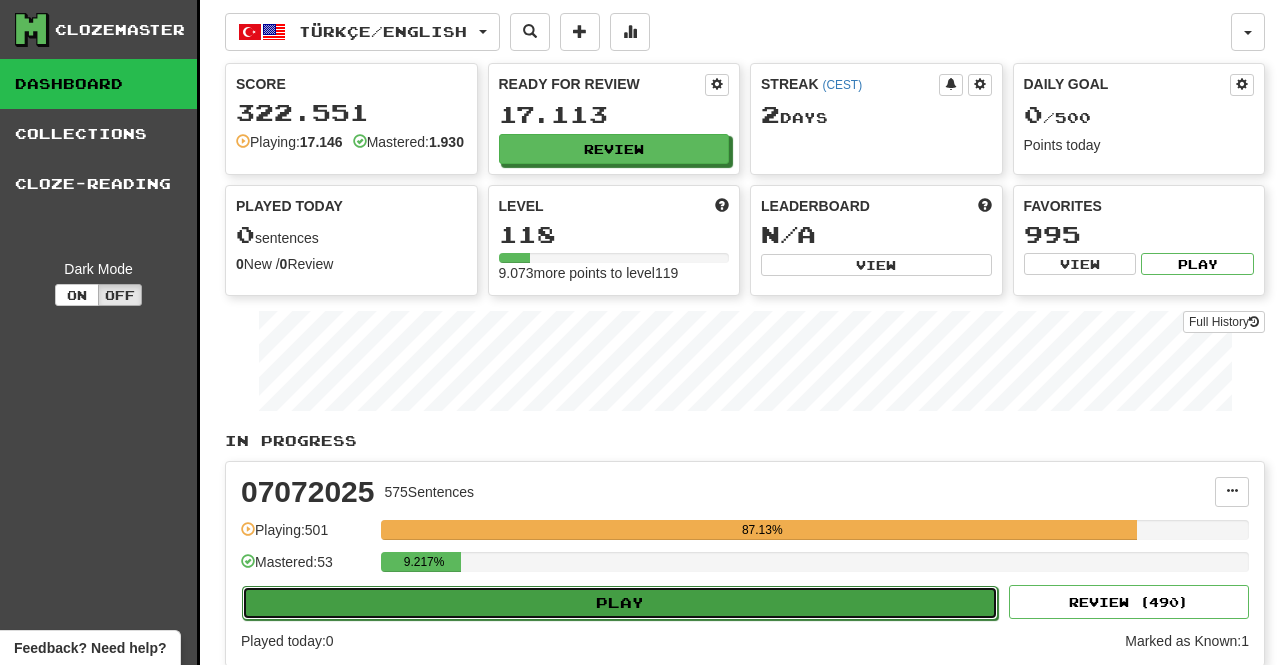 select on "**" 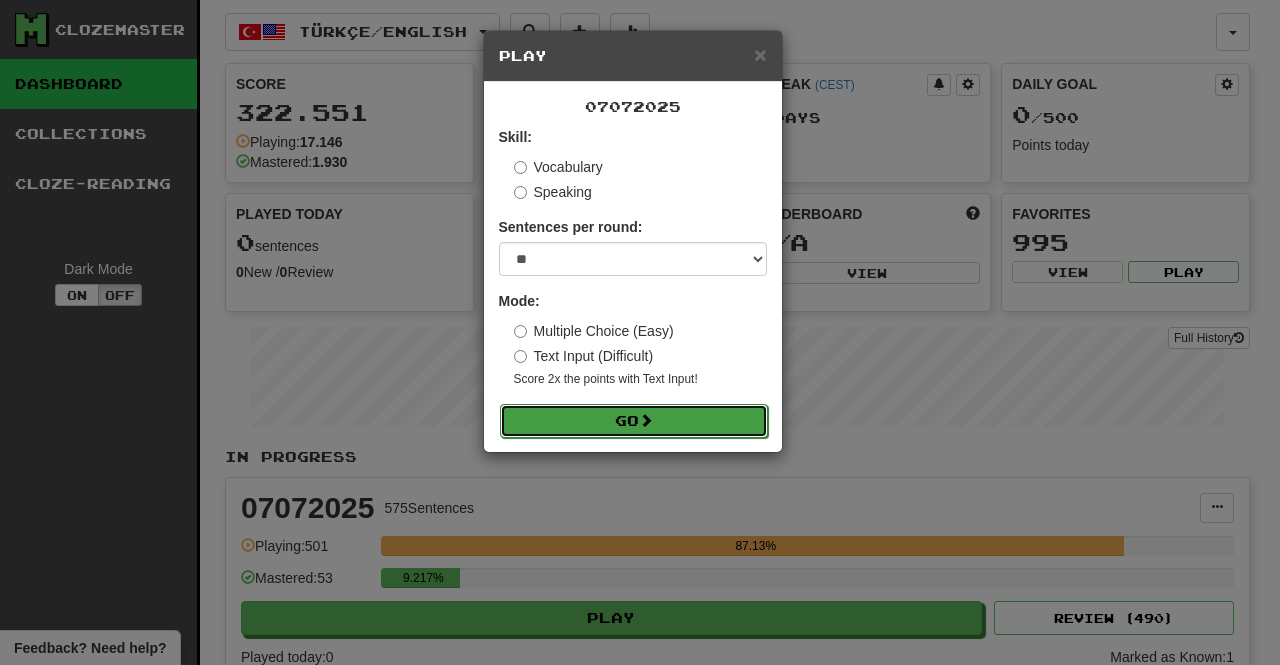 click on "Go" at bounding box center [634, 421] 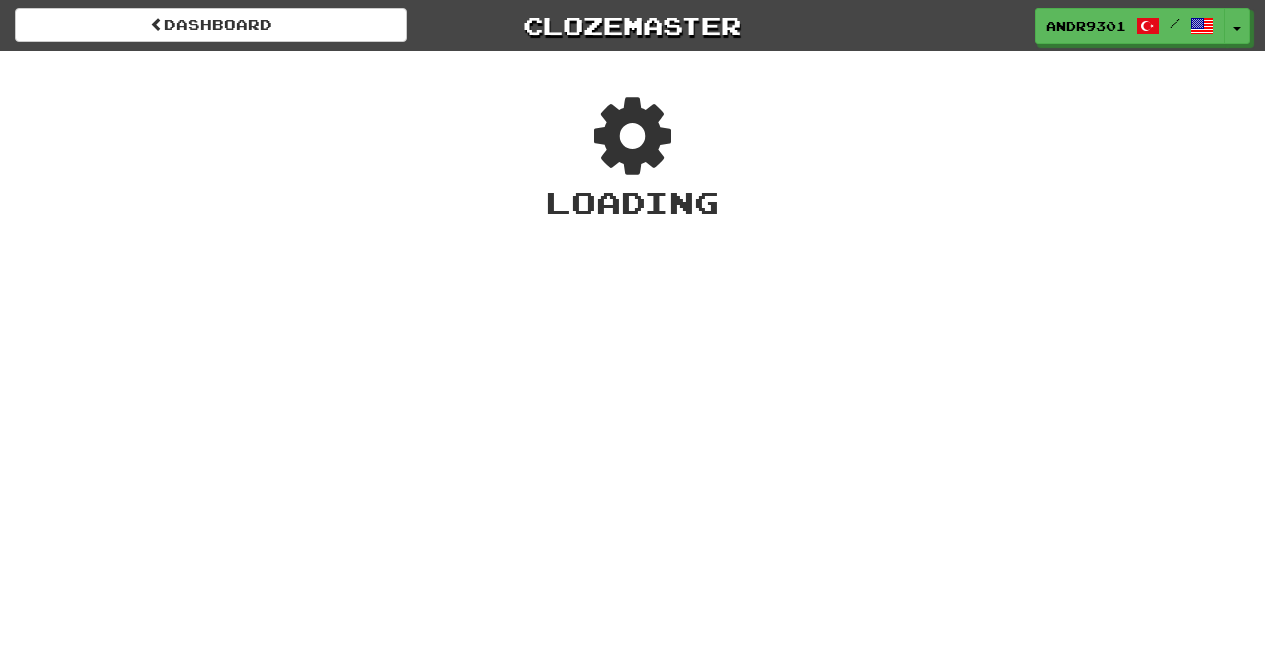 scroll, scrollTop: 0, scrollLeft: 0, axis: both 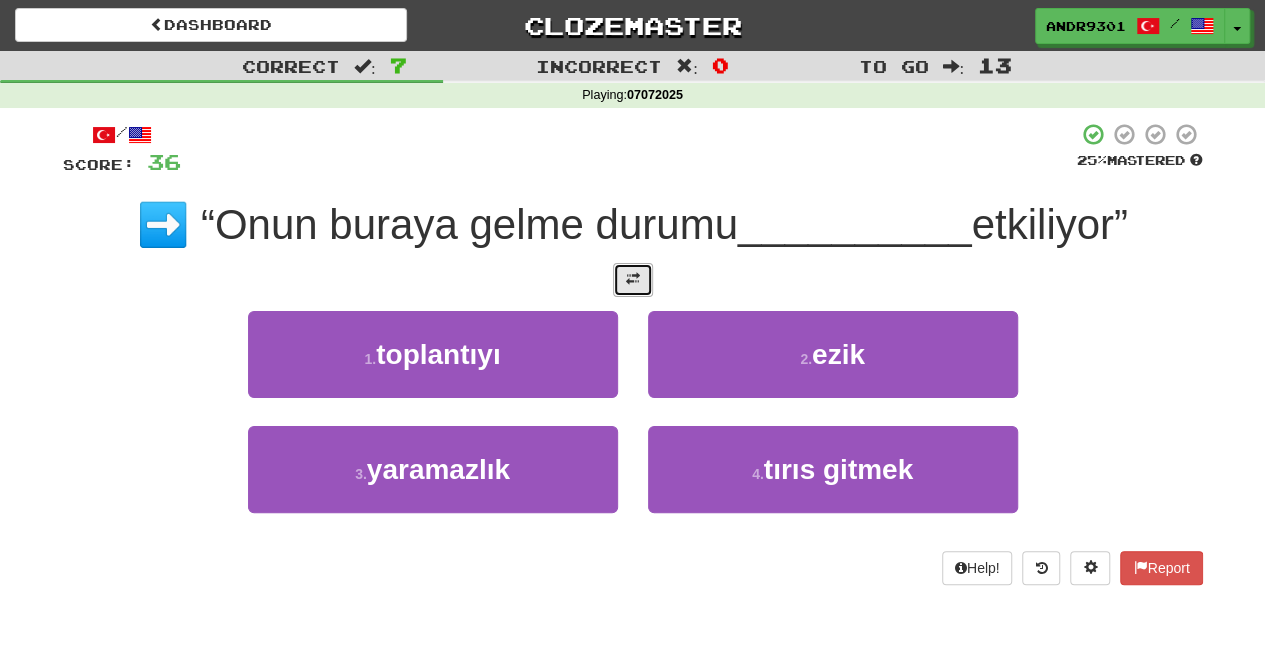 click at bounding box center [633, 280] 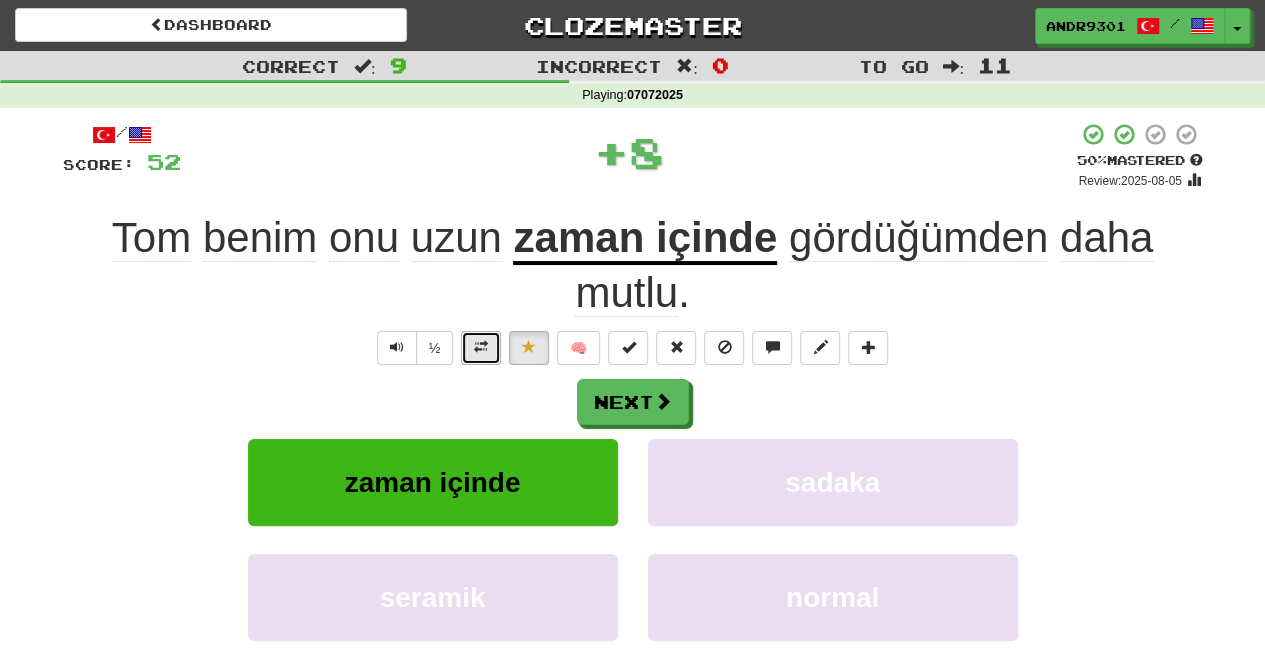 click at bounding box center (481, 348) 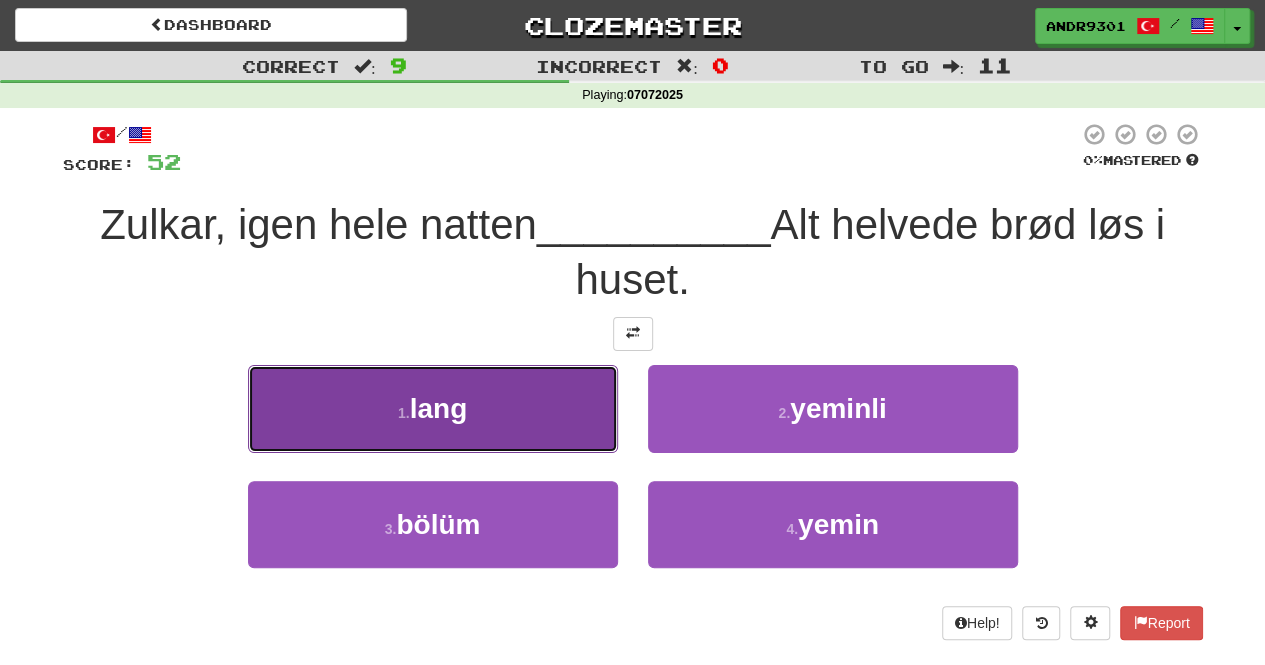 click on "1 .  lang" at bounding box center [433, 408] 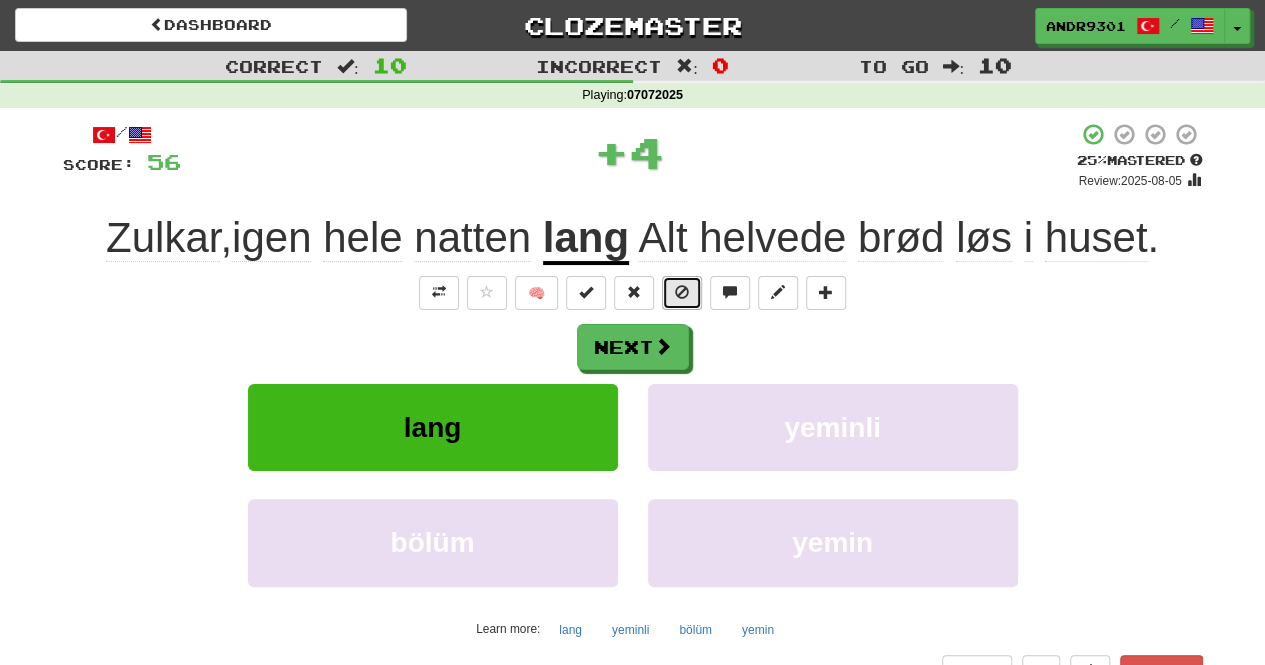 click at bounding box center (682, 292) 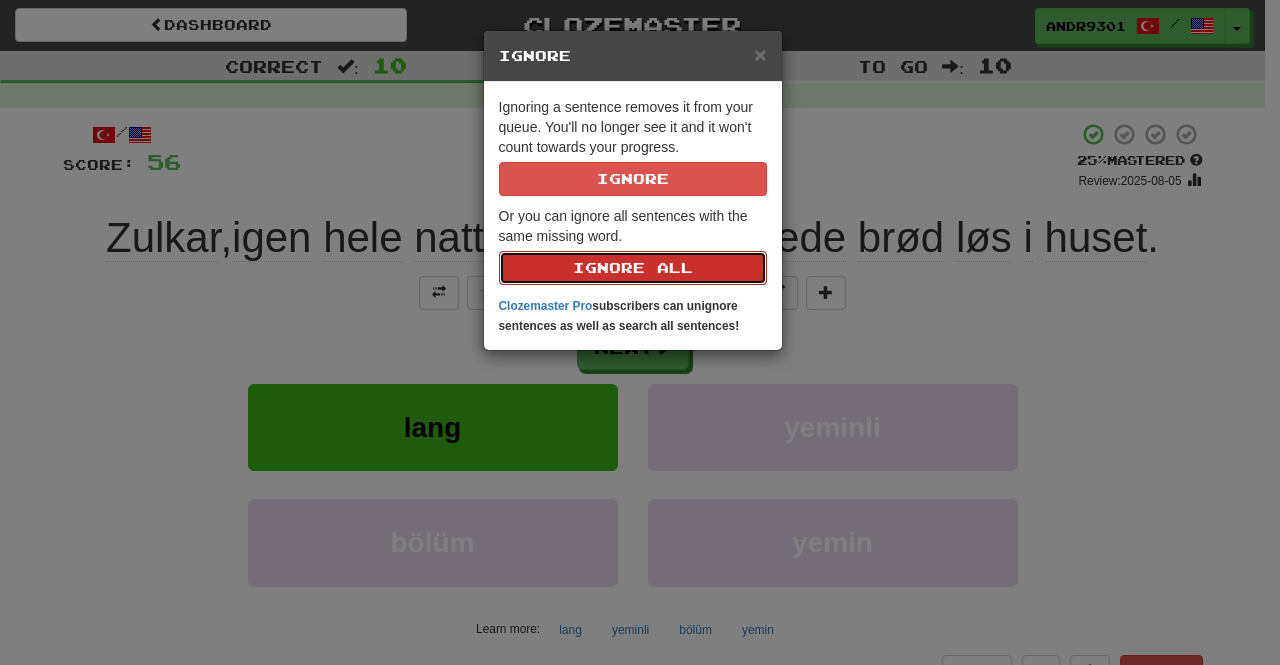 click on "Ignore All" at bounding box center (633, 268) 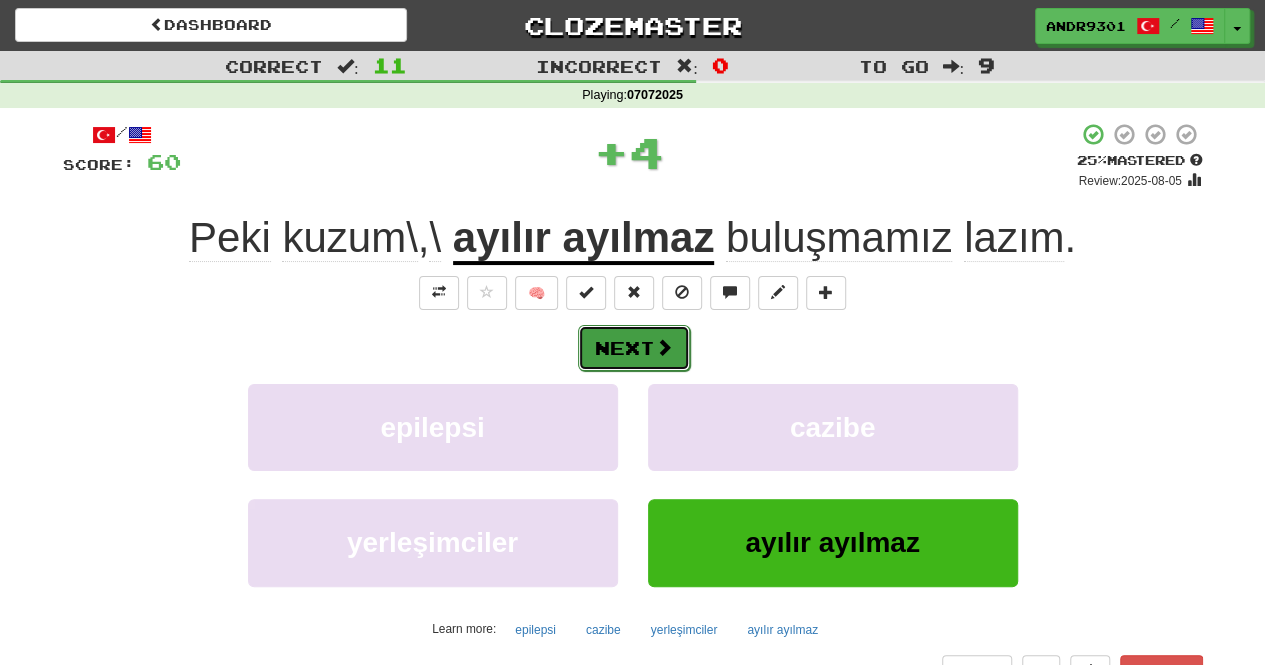 click on "Next" at bounding box center [634, 348] 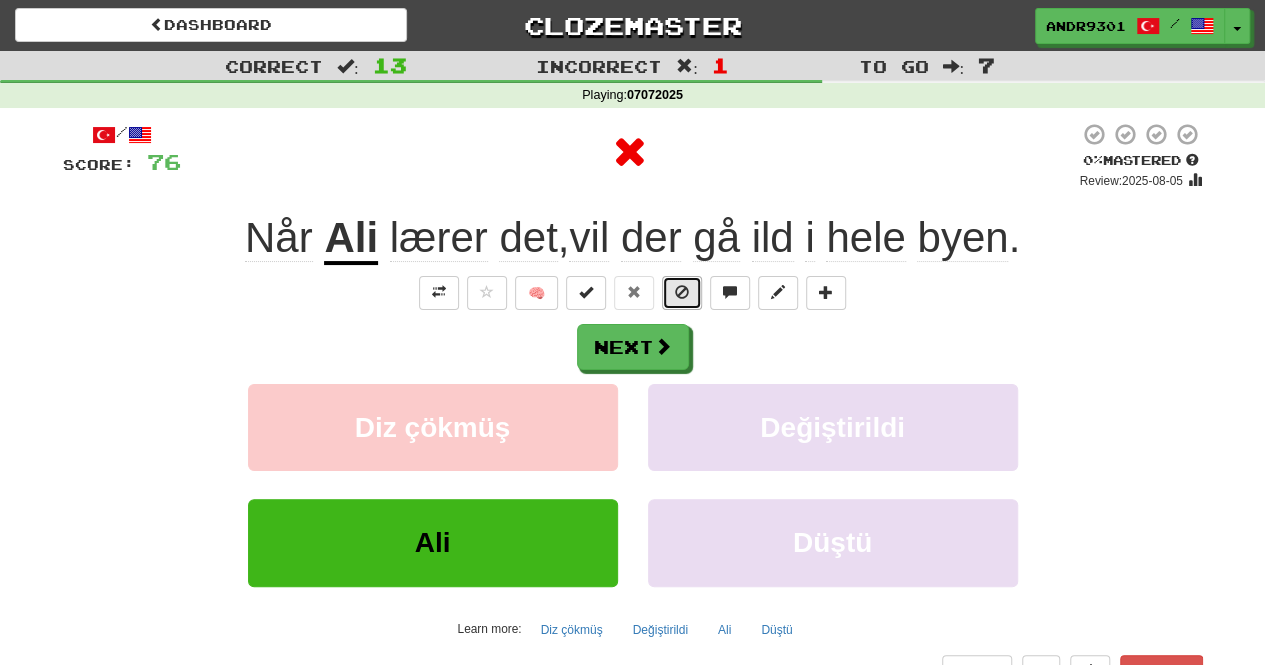 click at bounding box center (682, 292) 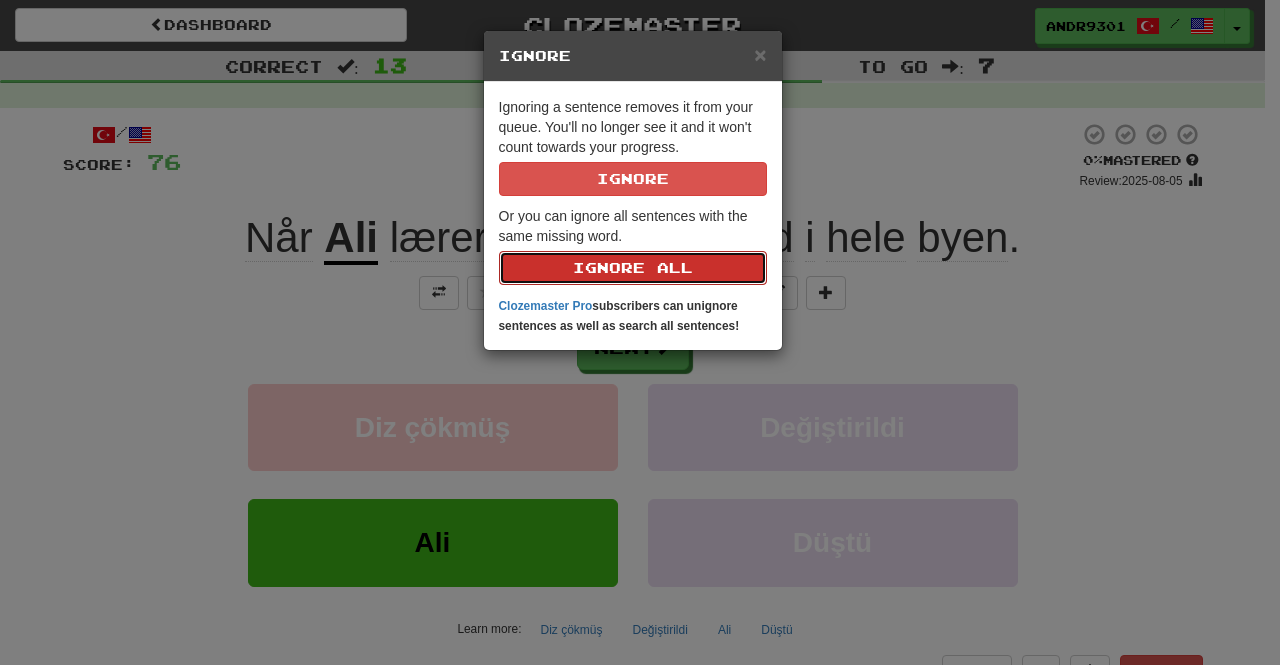 click on "Ignore All" at bounding box center (633, 268) 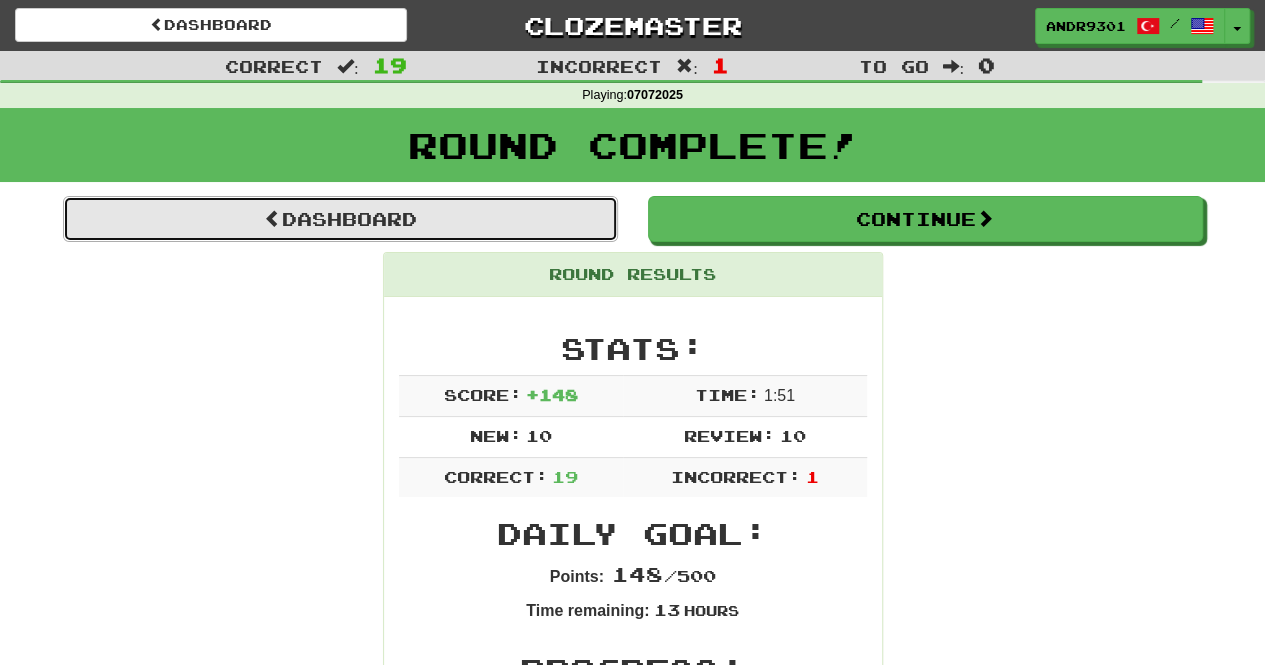click on "Dashboard" at bounding box center (340, 219) 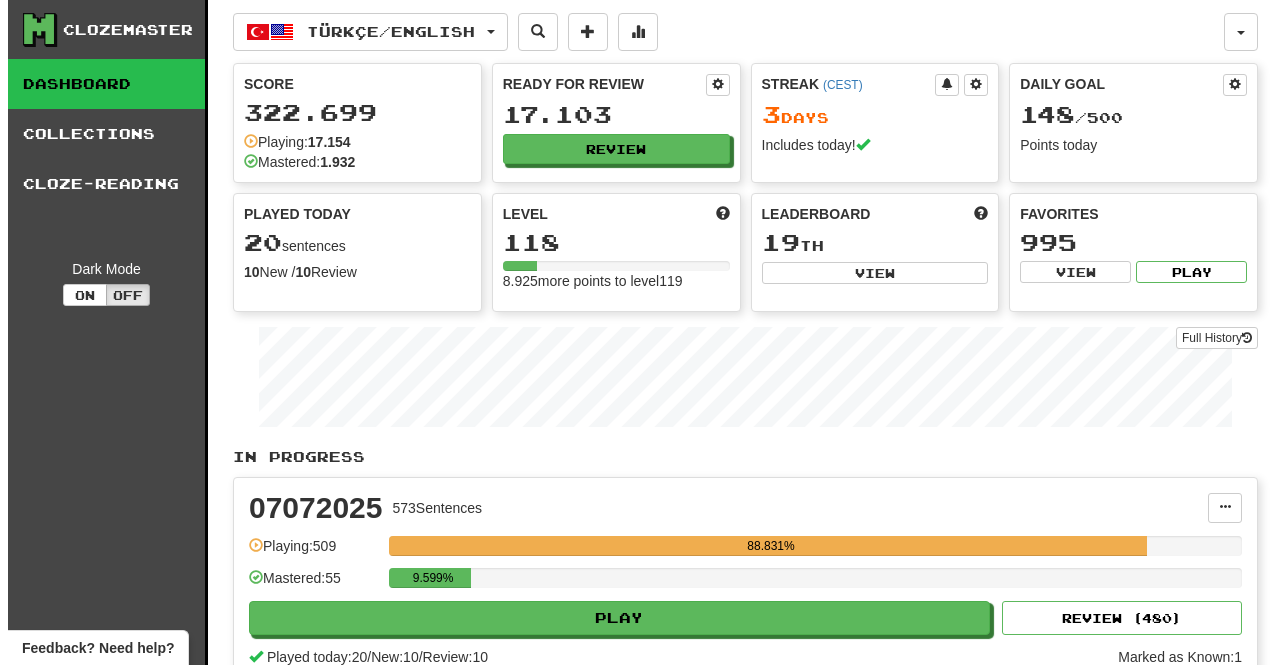 scroll, scrollTop: 0, scrollLeft: 0, axis: both 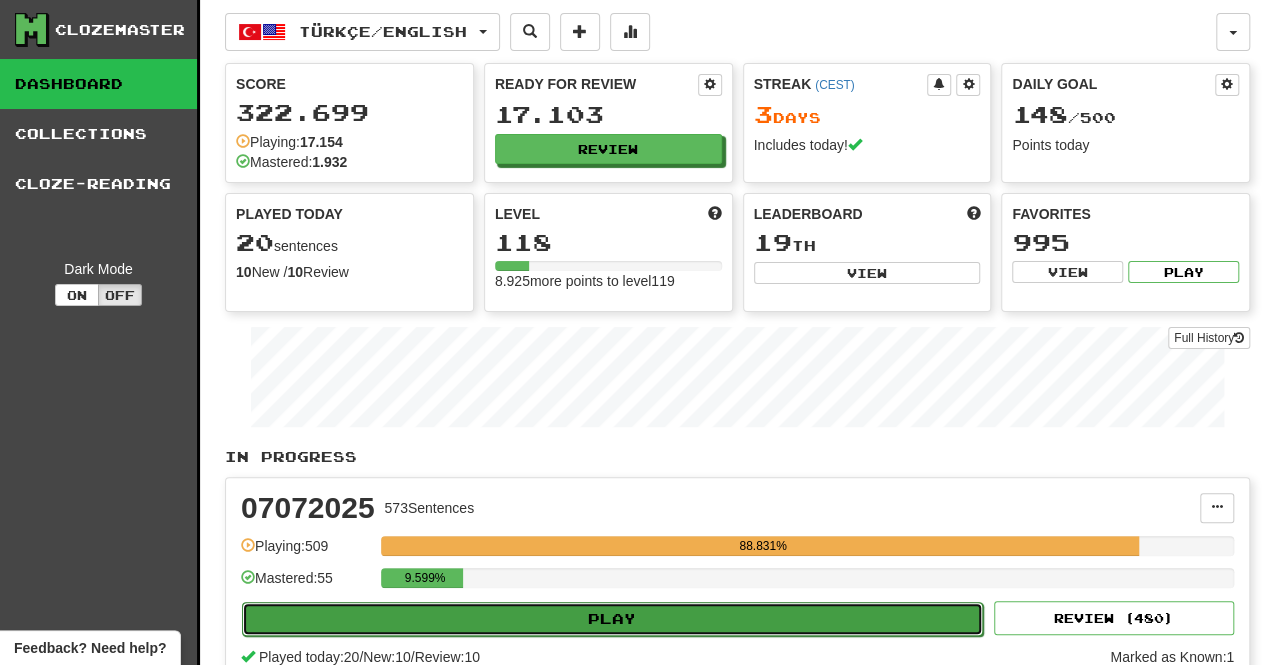 click on "Play" at bounding box center (612, 619) 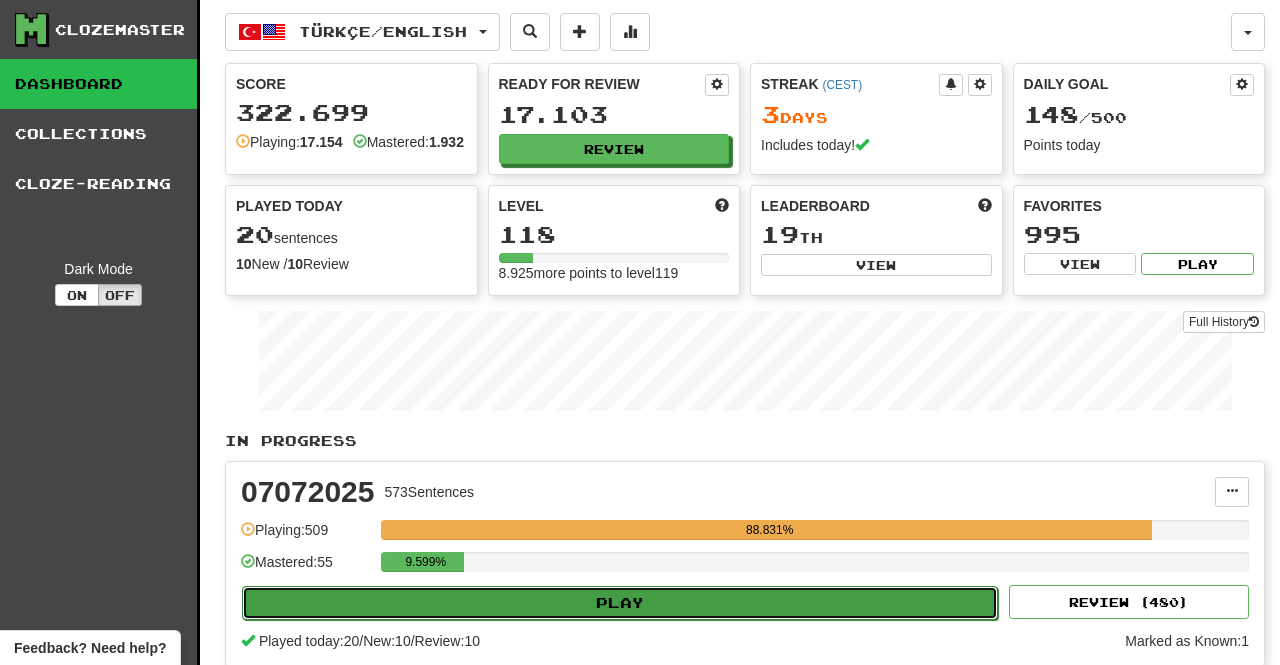 select on "**" 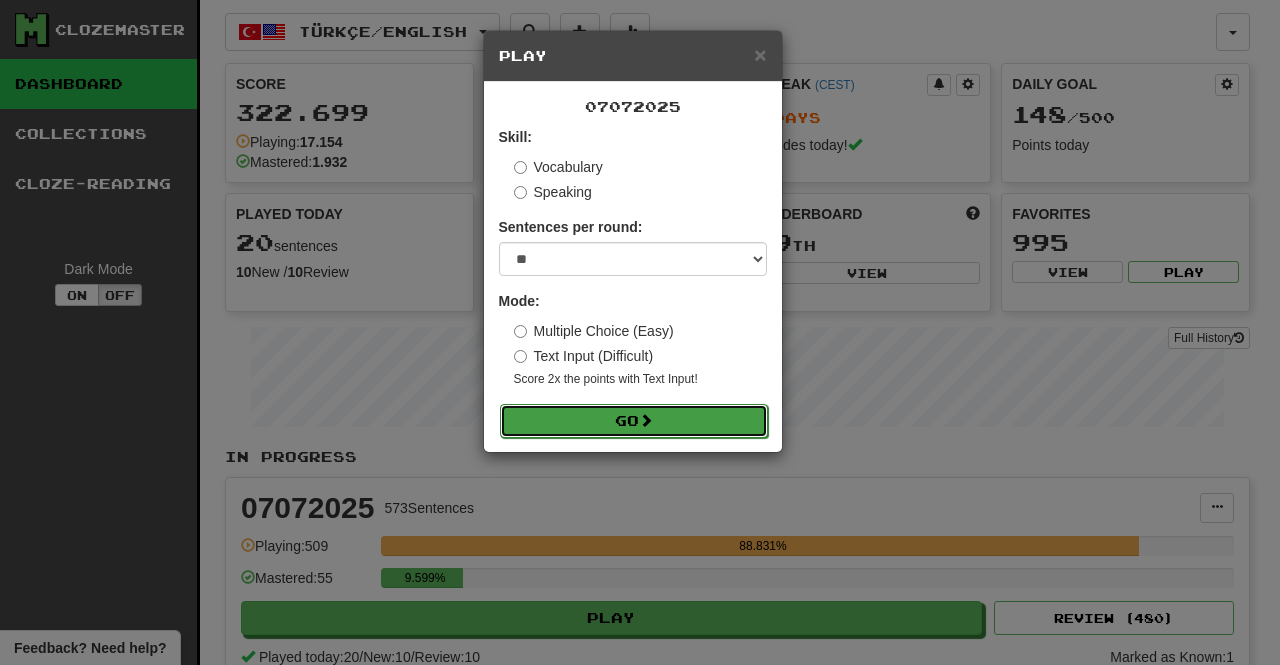 click on "Go" at bounding box center (634, 421) 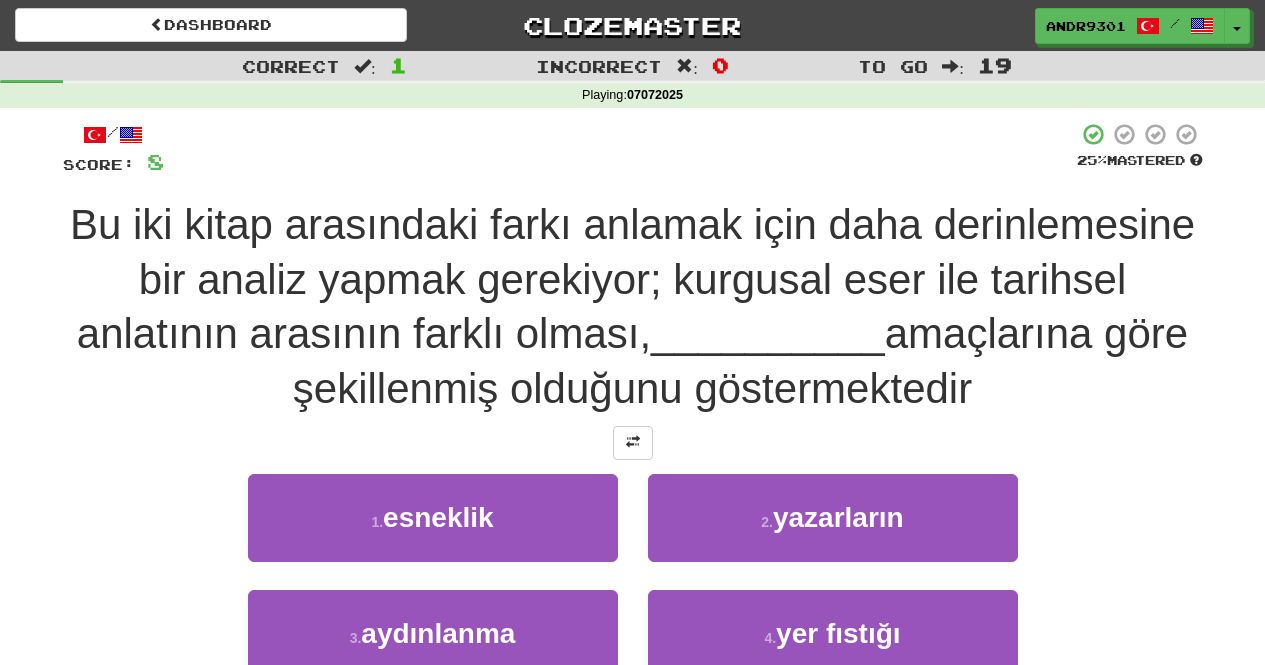 scroll, scrollTop: 0, scrollLeft: 0, axis: both 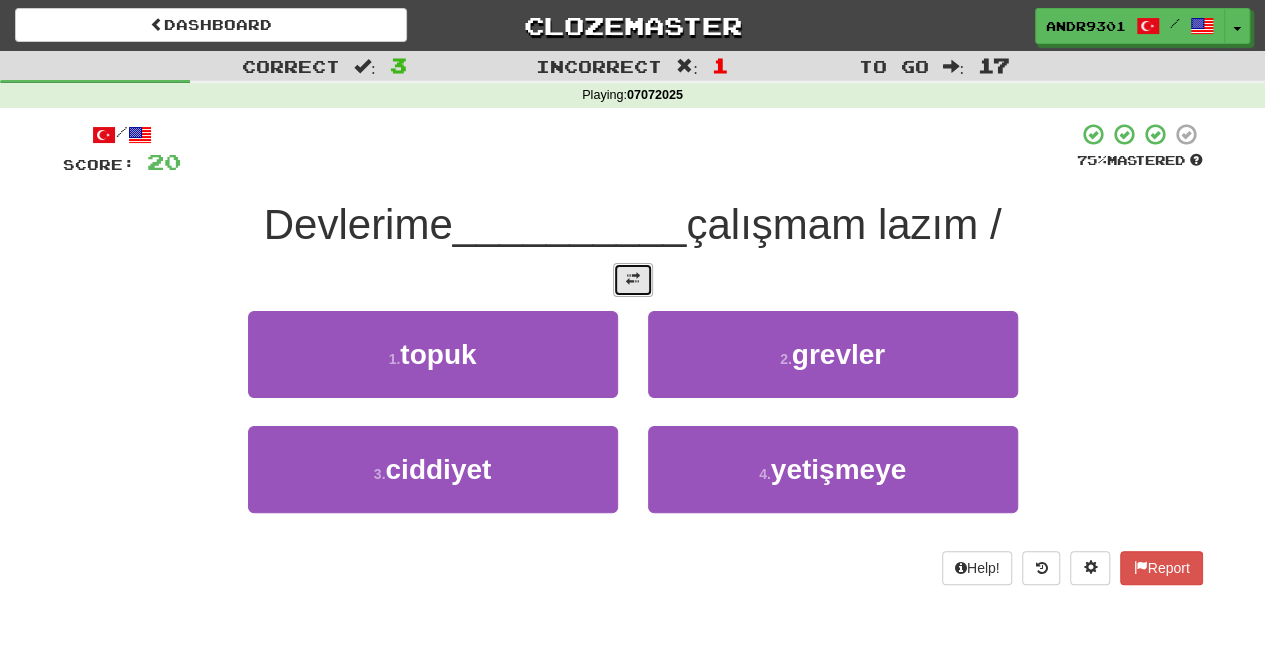 click at bounding box center [633, 279] 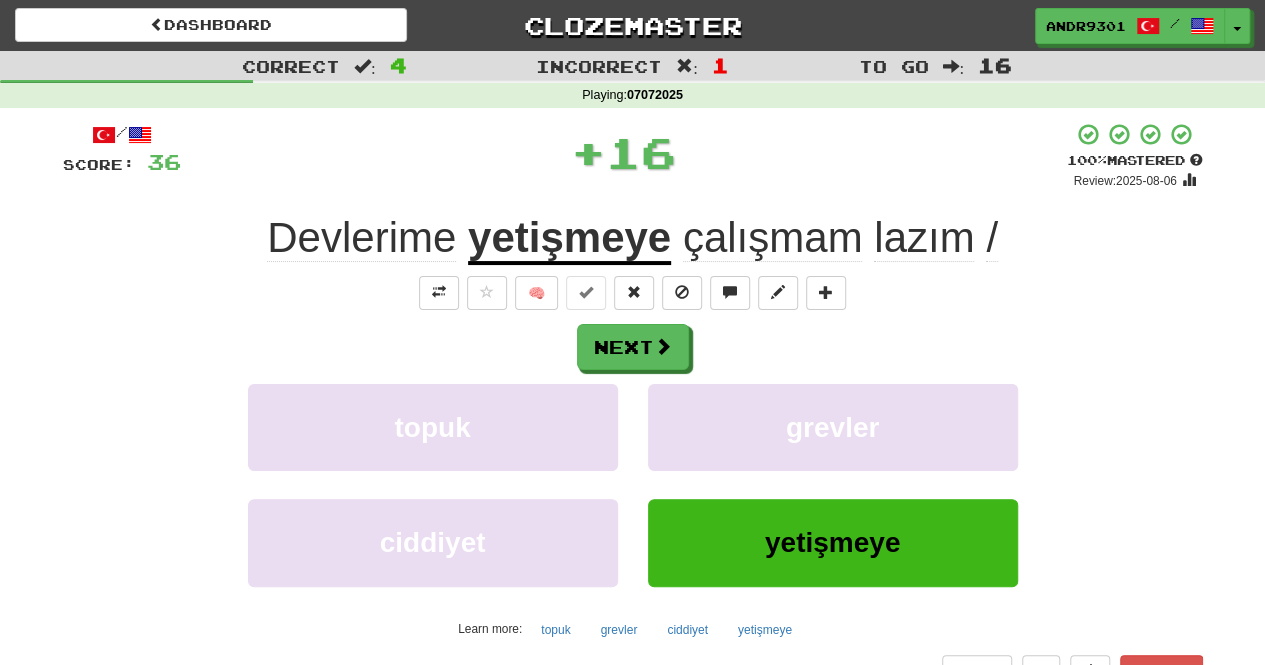 click on "Devlerime" 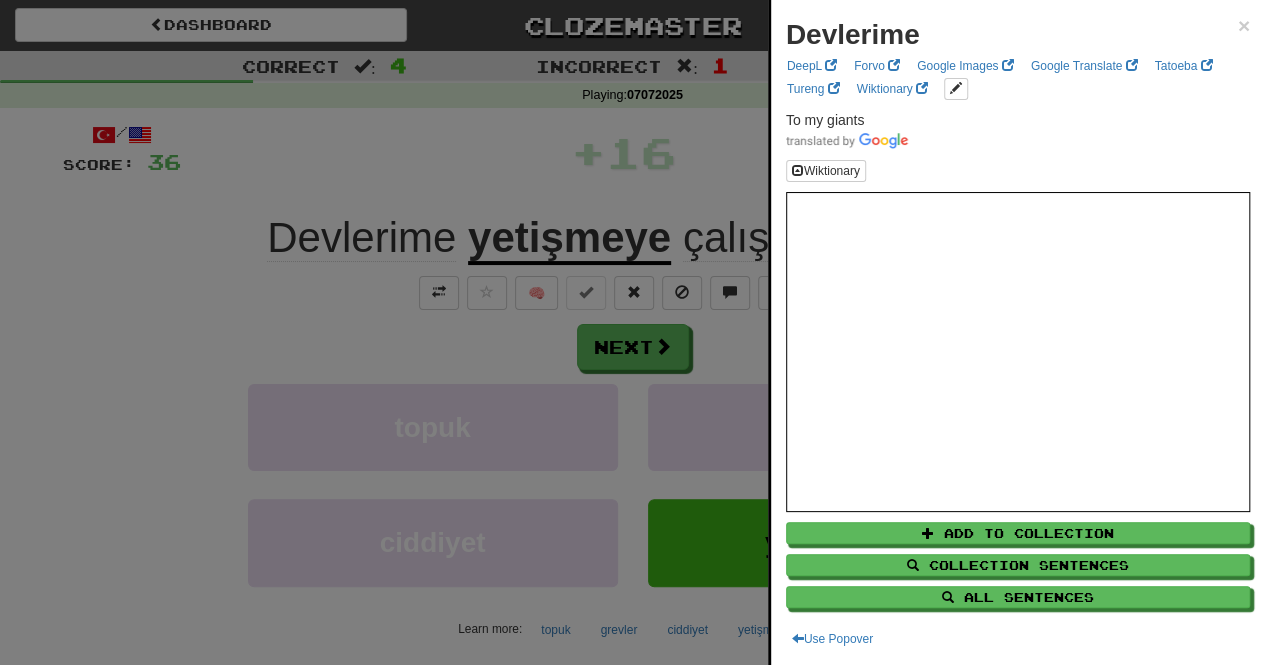 click at bounding box center (632, 332) 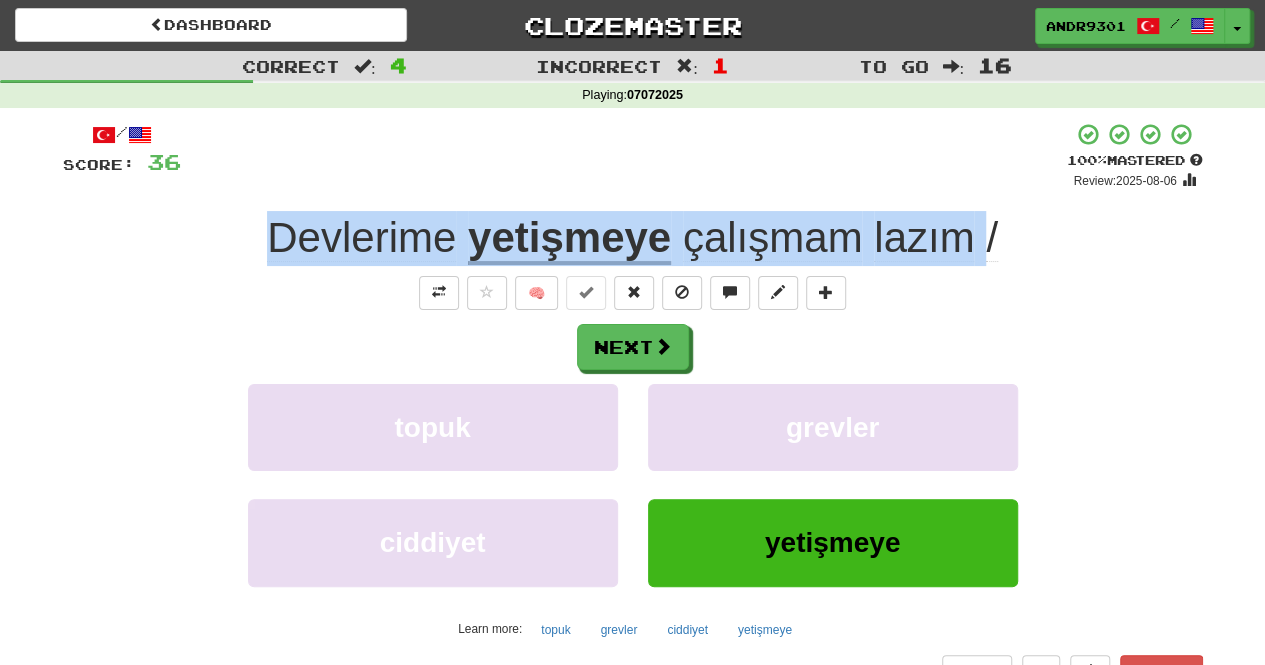 drag, startPoint x: 300, startPoint y: 244, endPoint x: 982, endPoint y: 247, distance: 682.0066 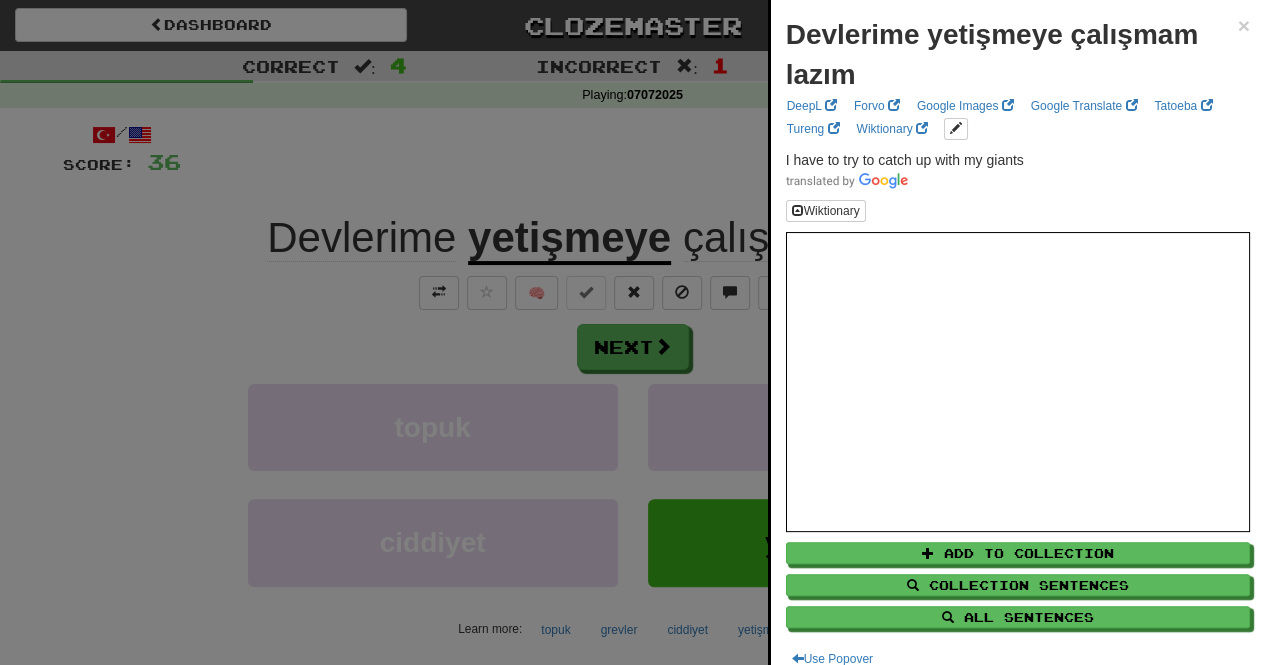 click at bounding box center (632, 332) 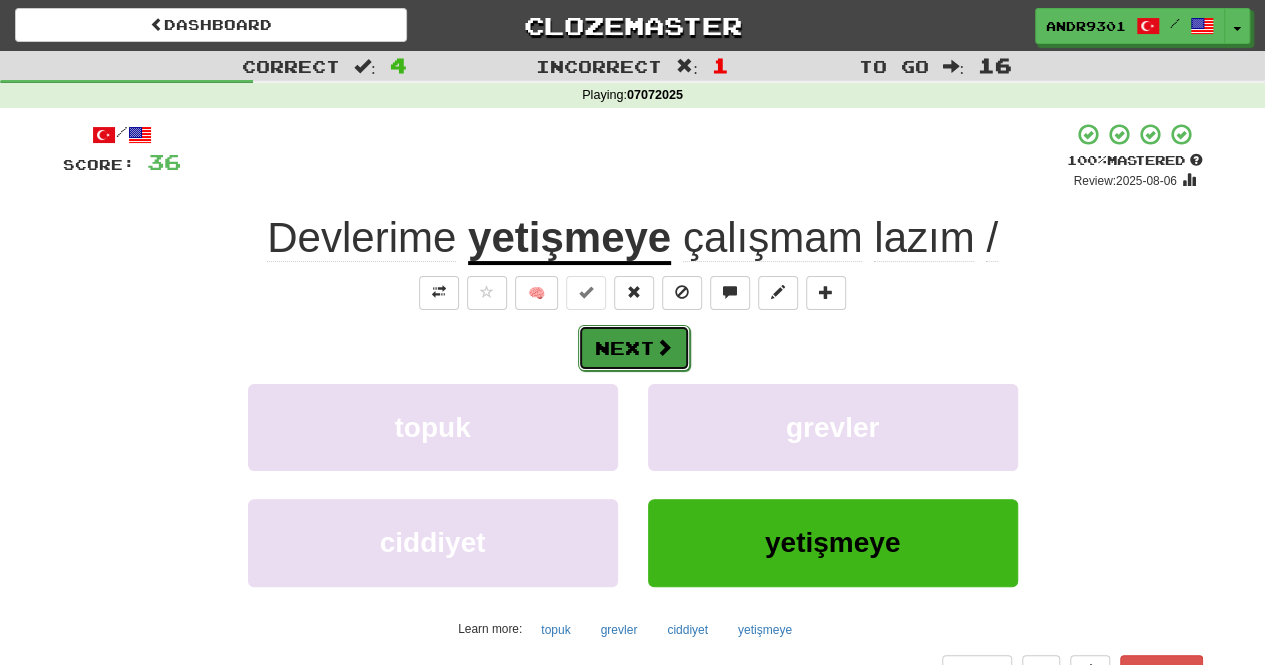 click on "Next" at bounding box center [634, 348] 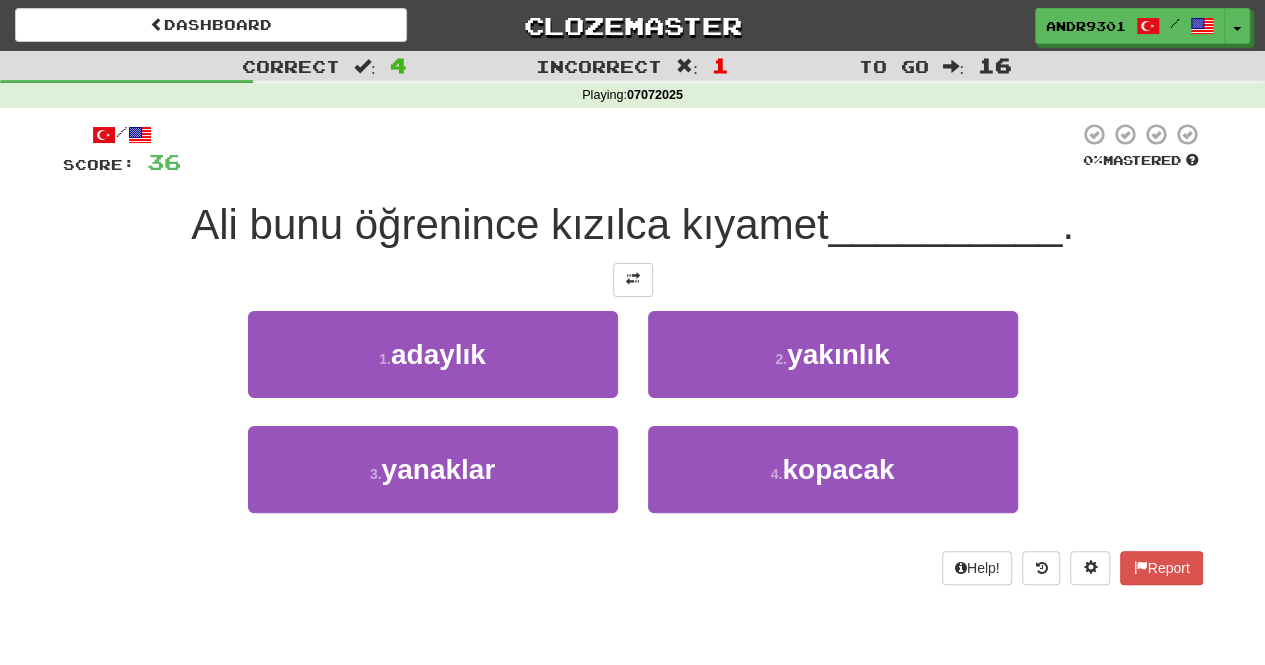 click on "Ali bunu öğrenince kızılca kıyamet" at bounding box center (509, 224) 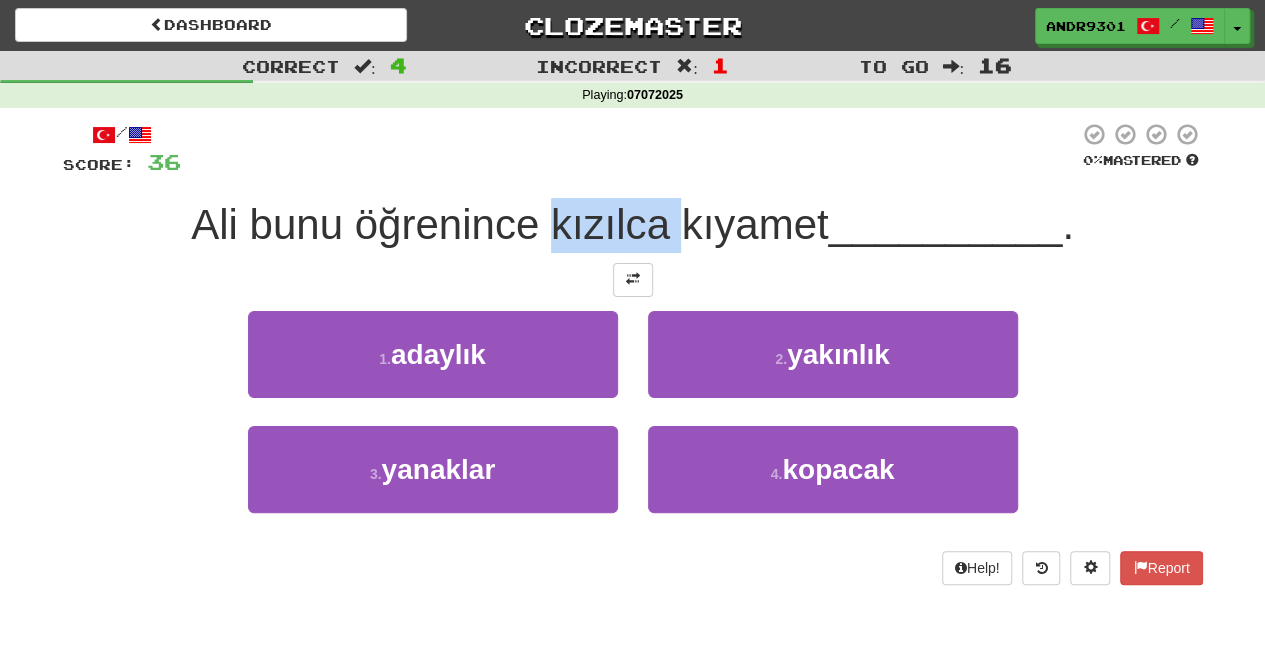 click on "Ali bunu öğrenince kızılca kıyamet" at bounding box center (509, 224) 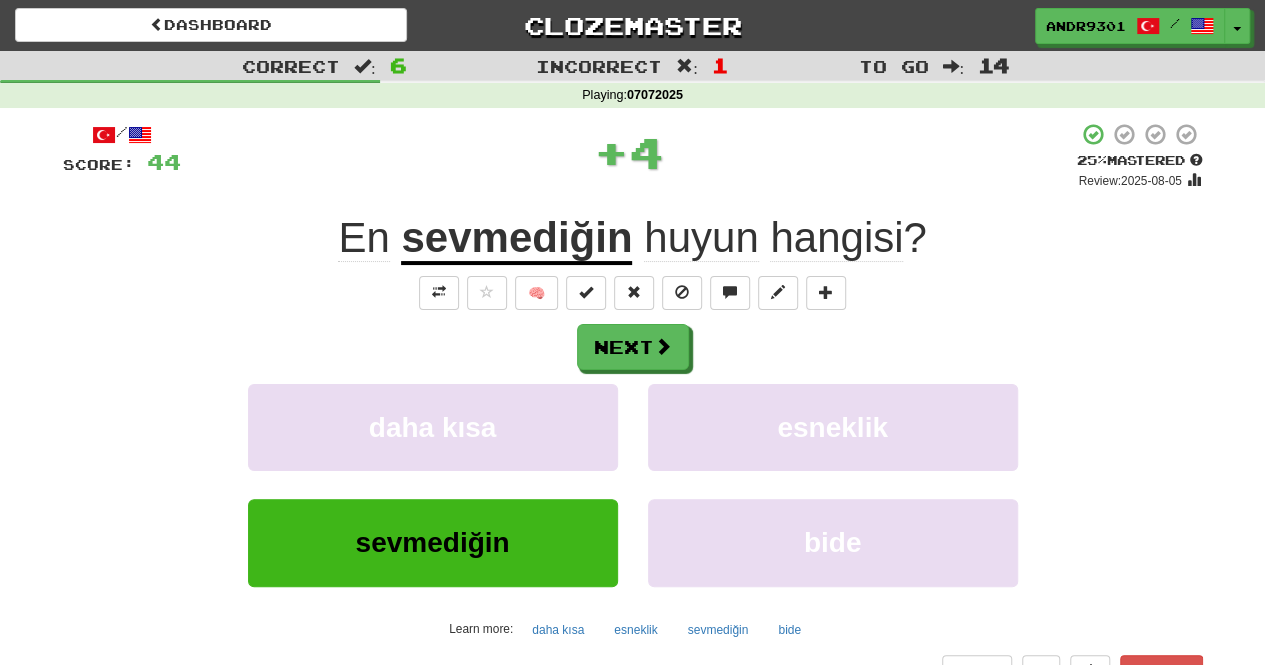 click on "huyun" at bounding box center [701, 238] 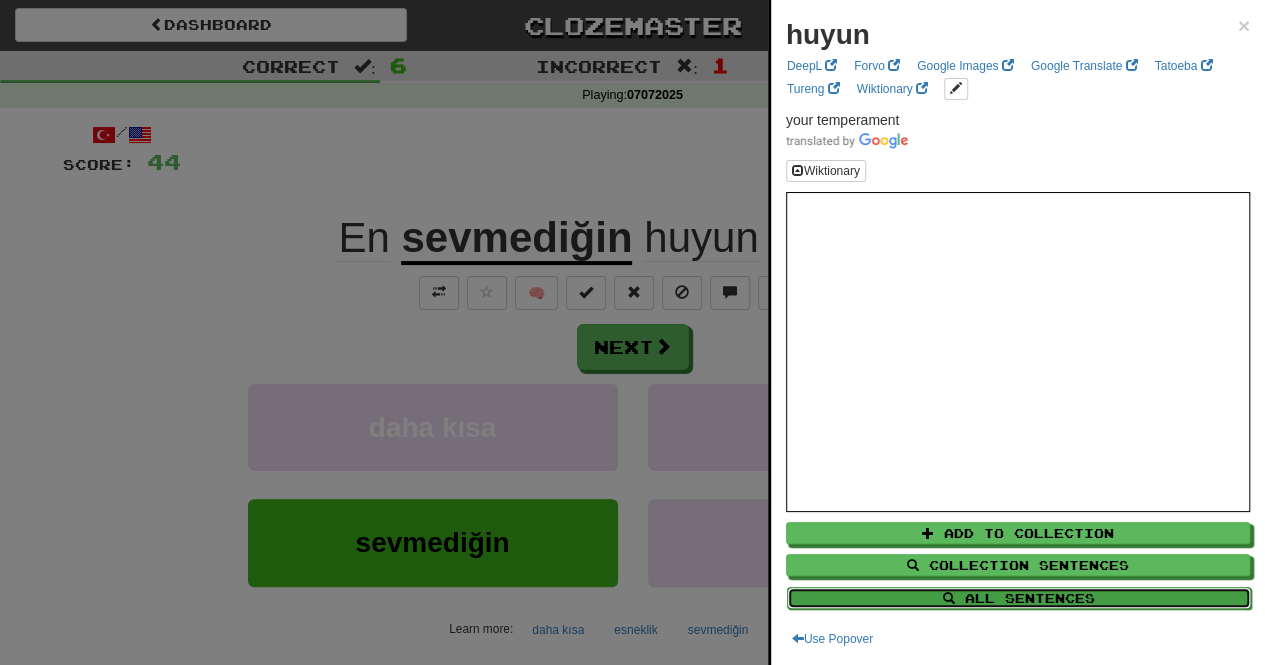 click on "All Sentences" at bounding box center (1019, 598) 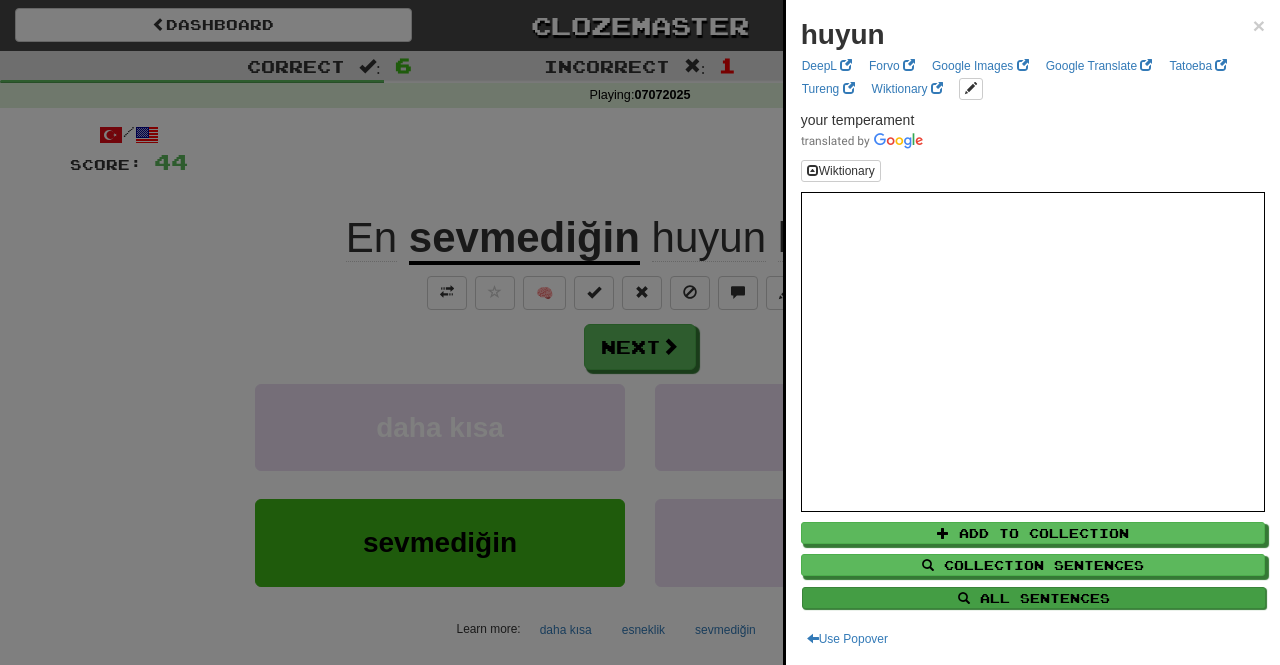 select on "****" 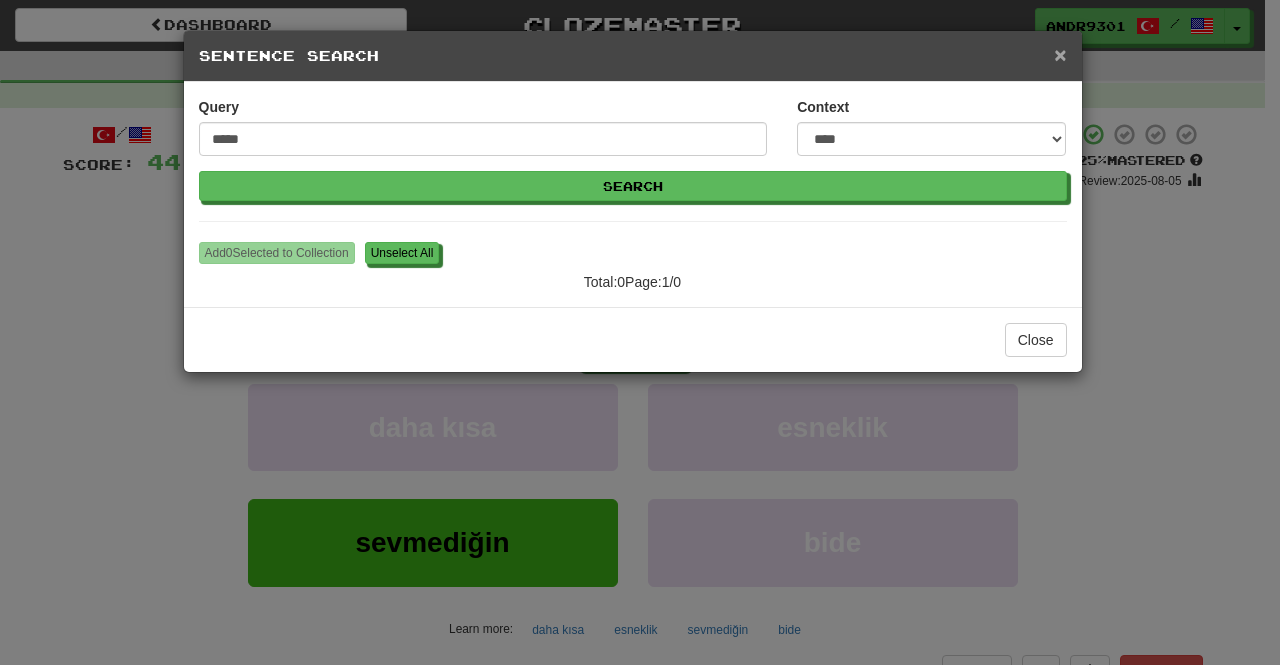click on "×" at bounding box center (1060, 54) 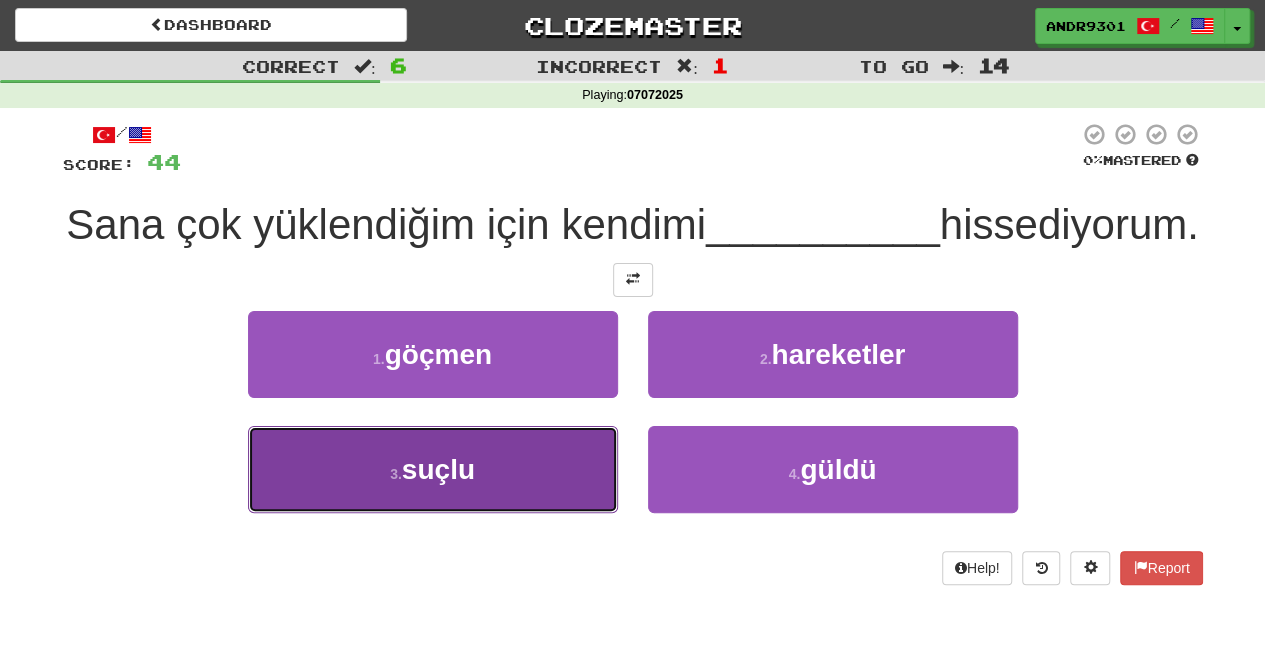 click on "3 .  suçlu" at bounding box center (433, 469) 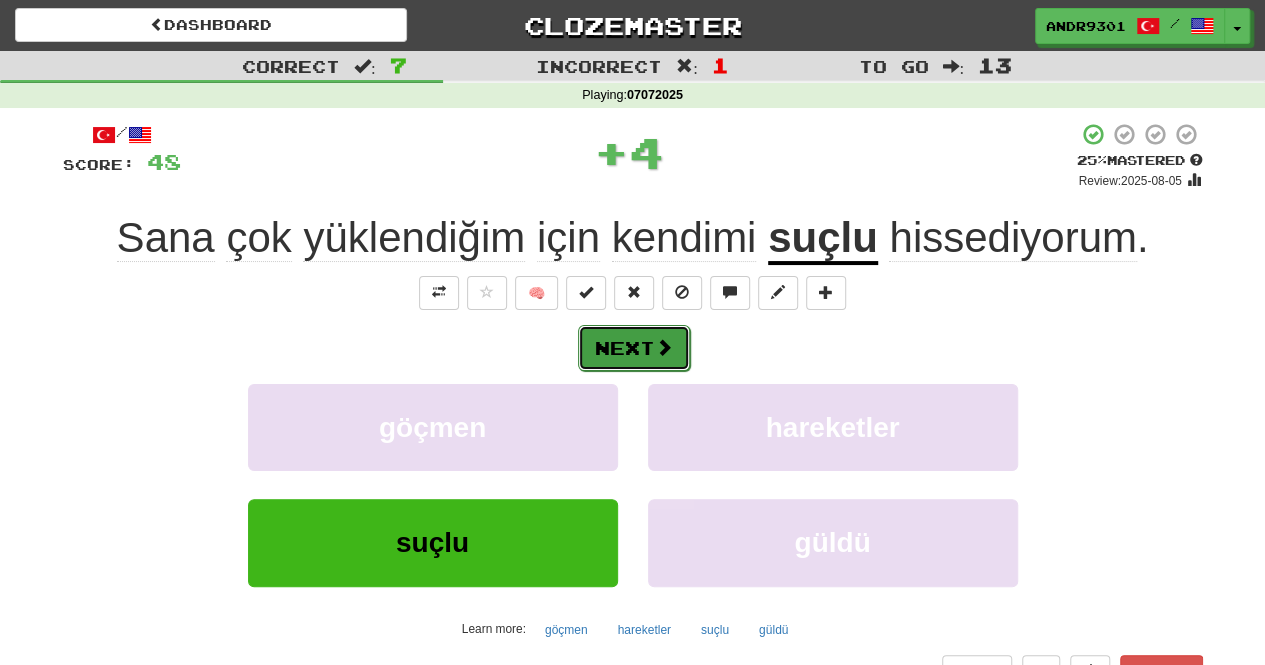 click on "Next" at bounding box center (634, 348) 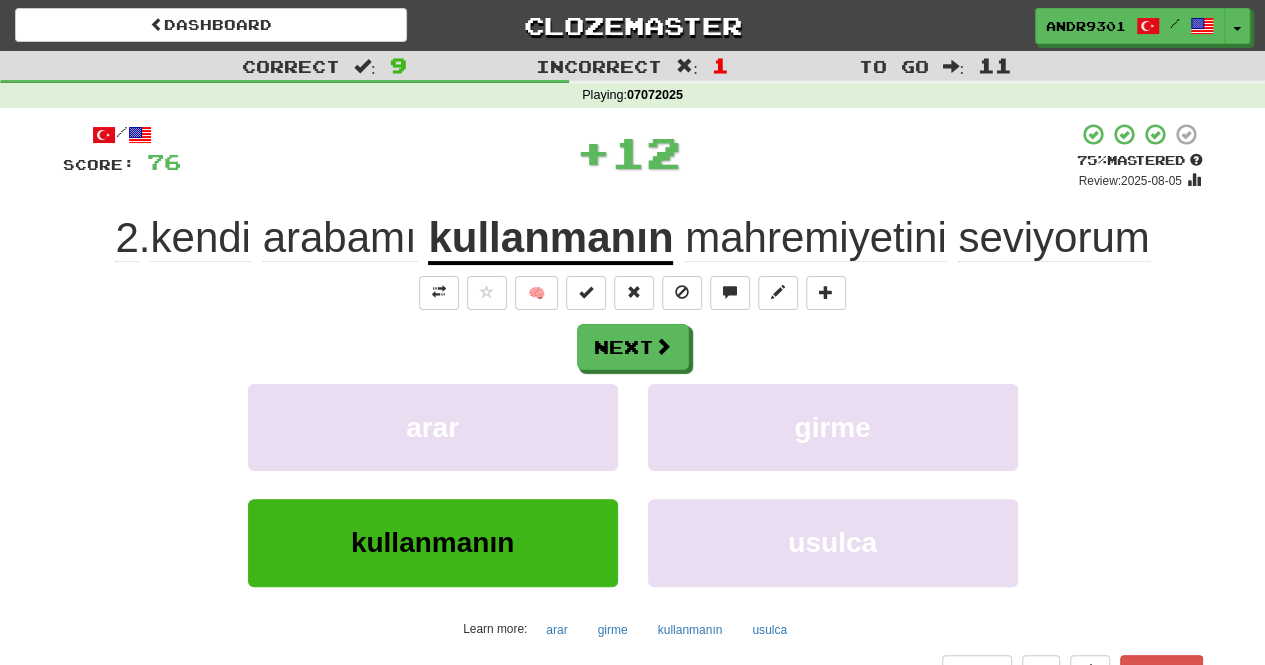 click on "mahremiyetini" at bounding box center [815, 238] 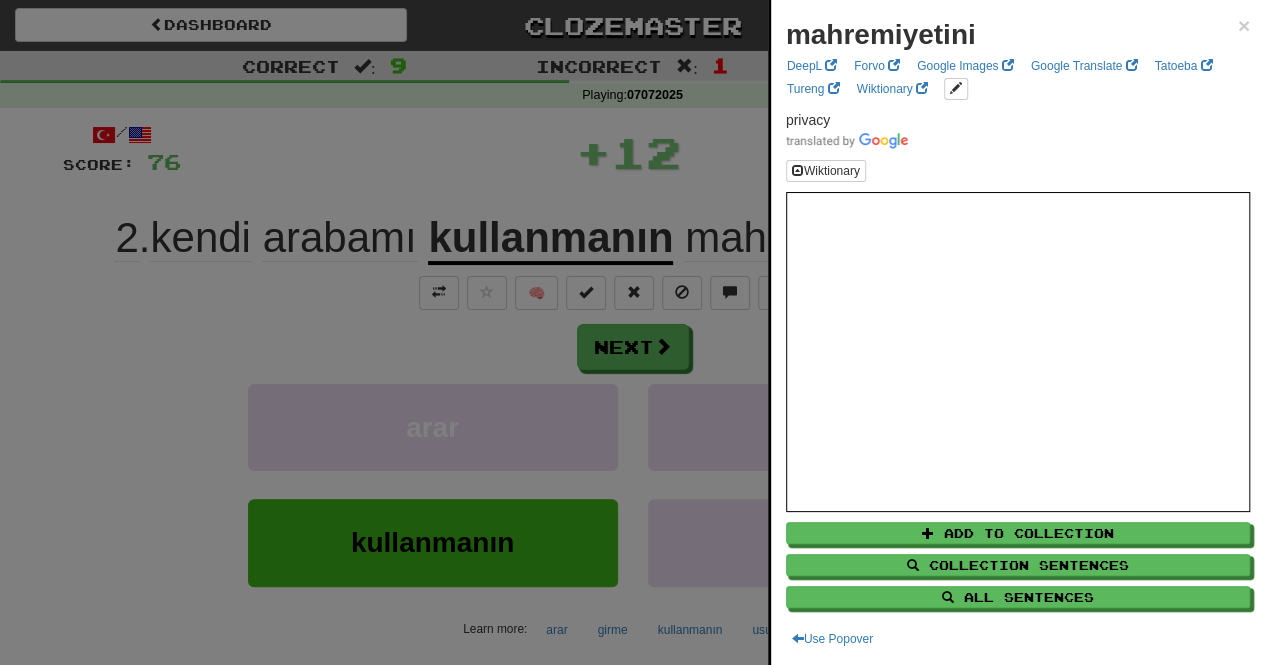 click on "mahremiyetini" at bounding box center (881, 34) 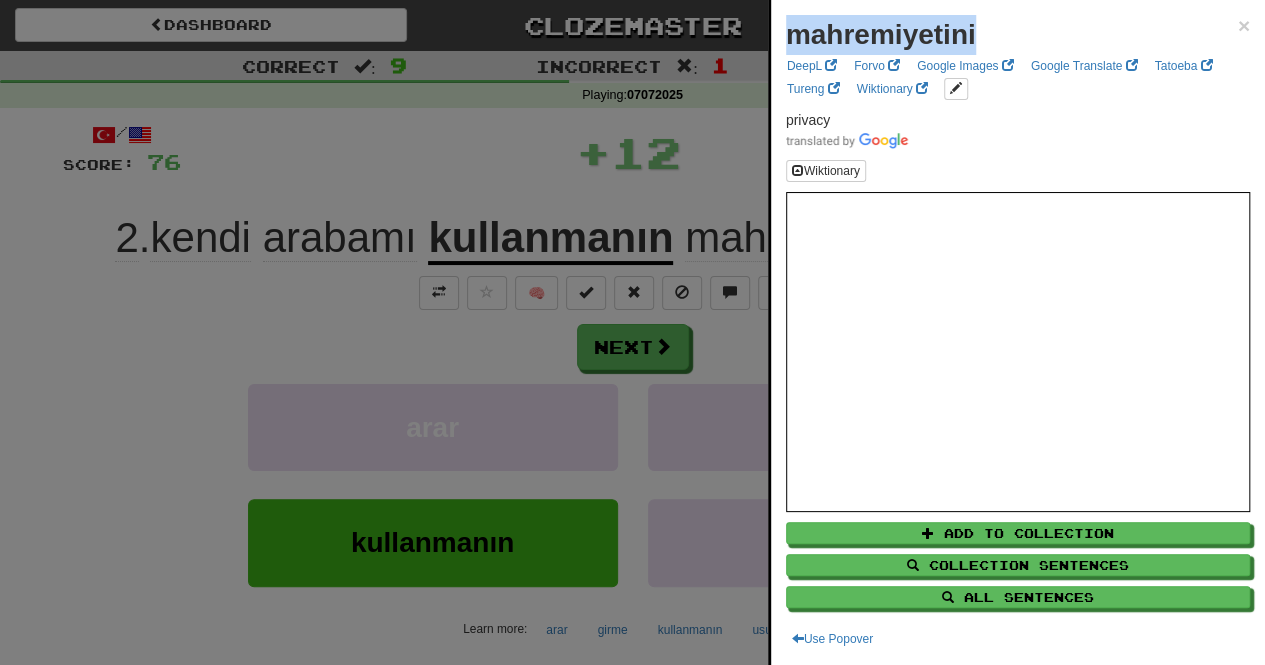 click on "mahremiyetini" at bounding box center [881, 34] 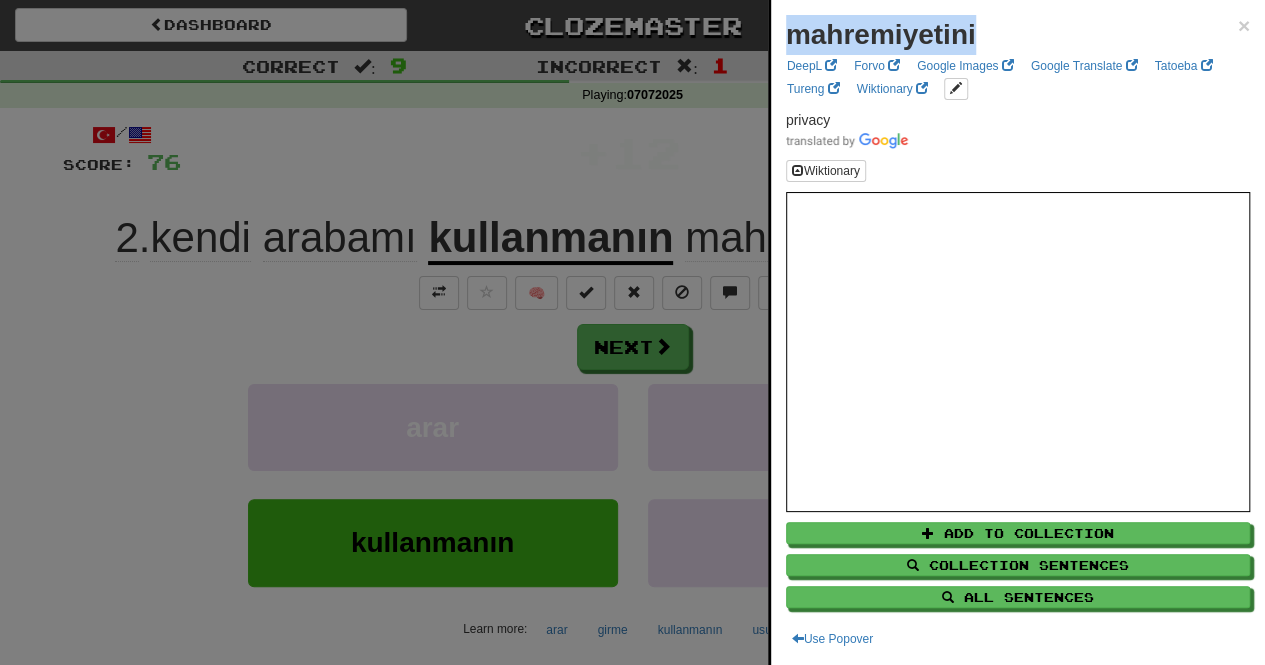 click on "mahremiyetini" at bounding box center (881, 34) 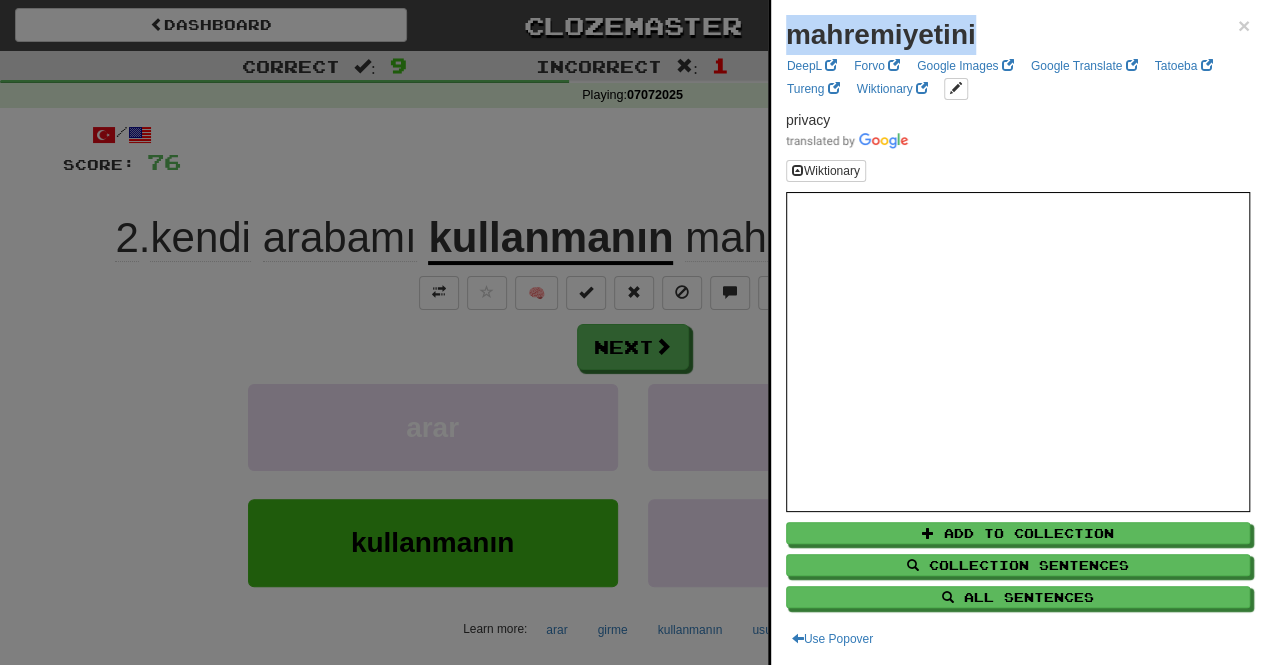 copy on "mahremiyetini" 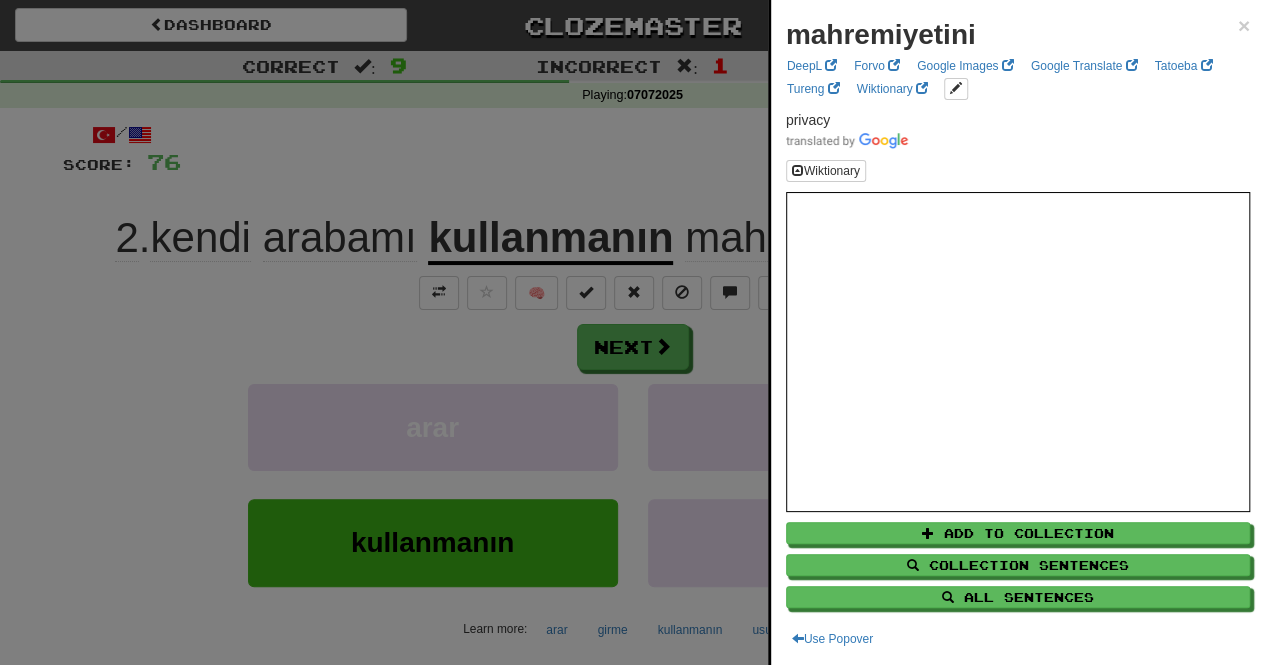 click at bounding box center (632, 332) 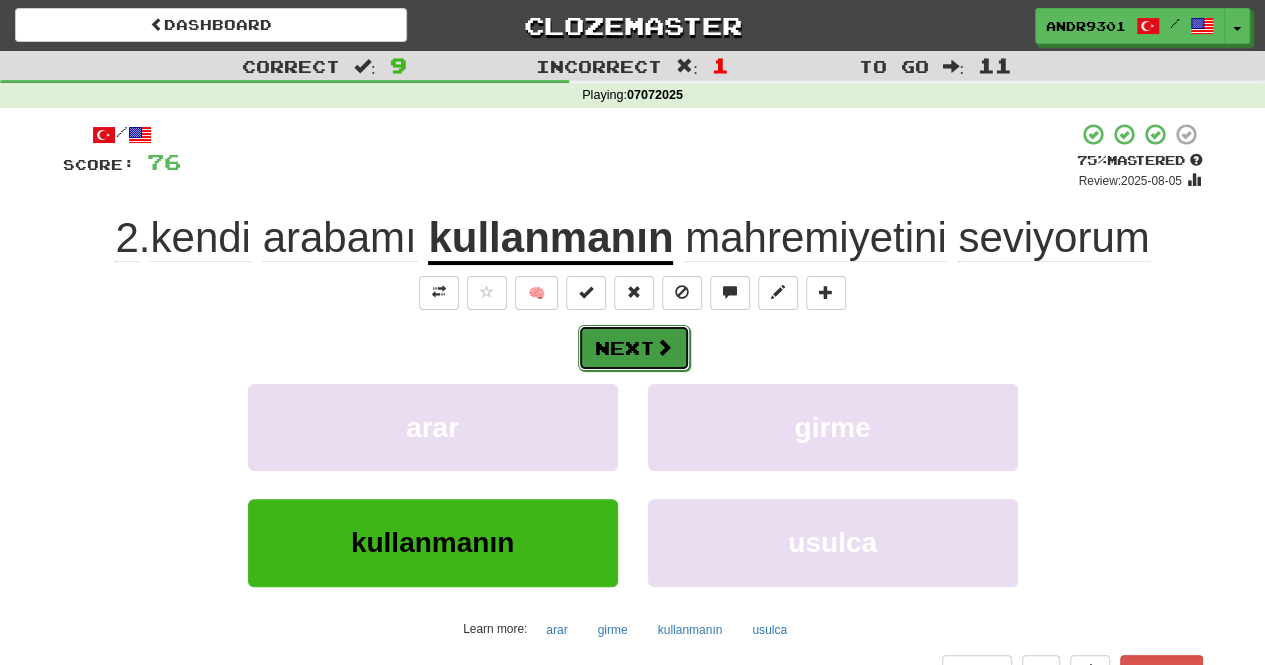 click on "Next" at bounding box center [634, 348] 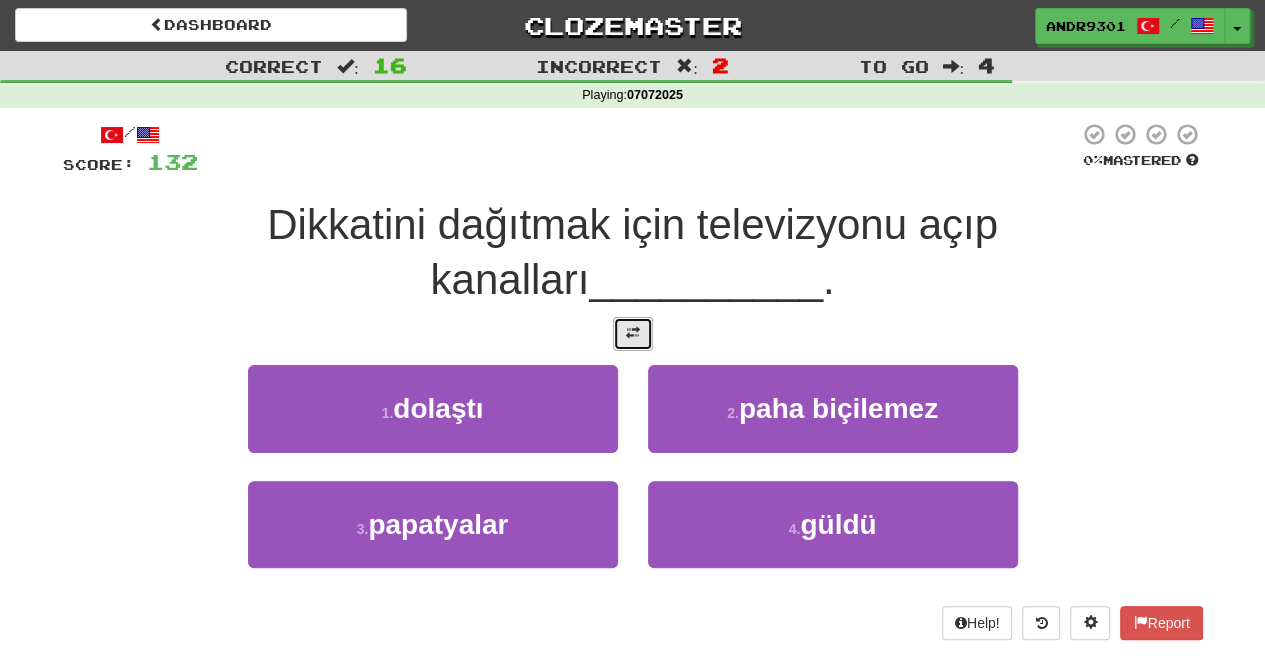 click at bounding box center (633, 333) 